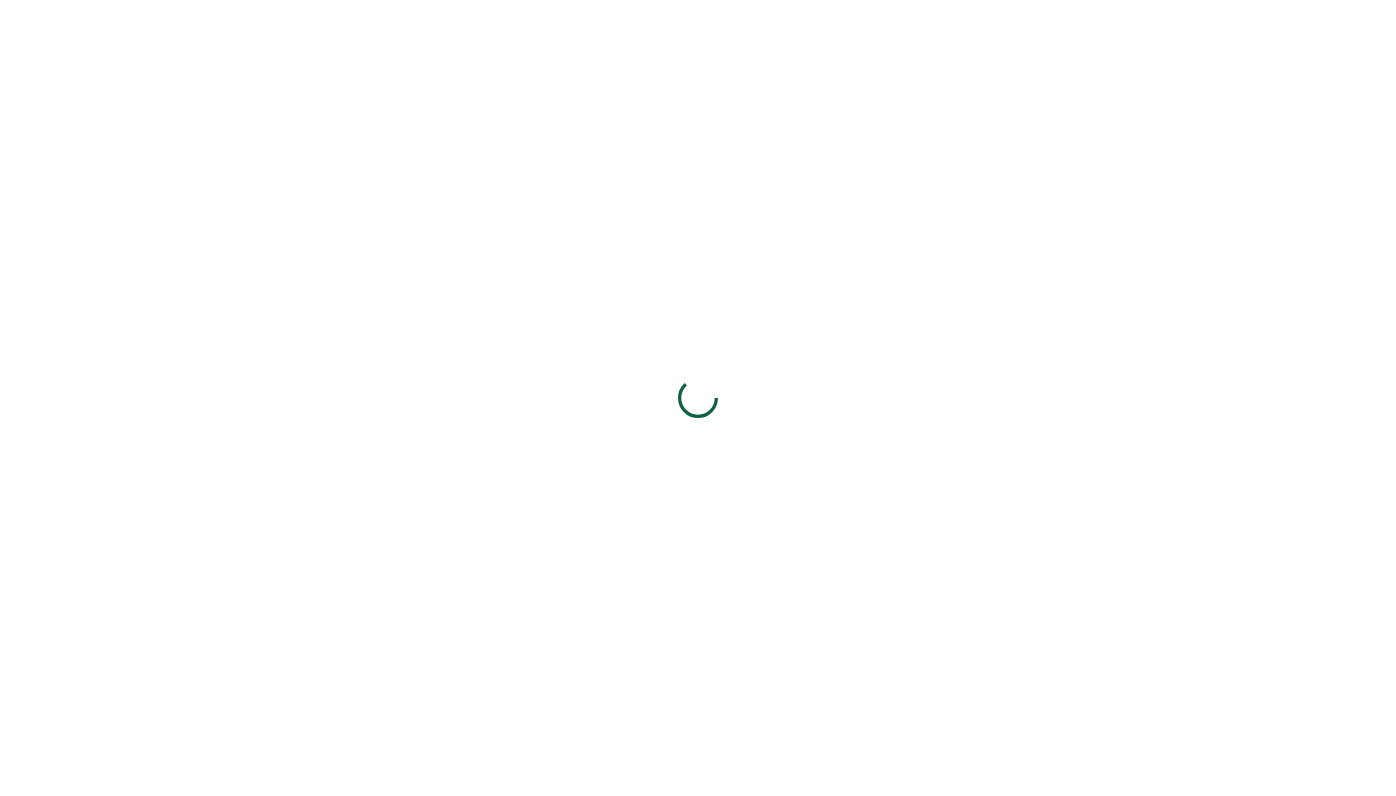 scroll, scrollTop: 0, scrollLeft: 0, axis: both 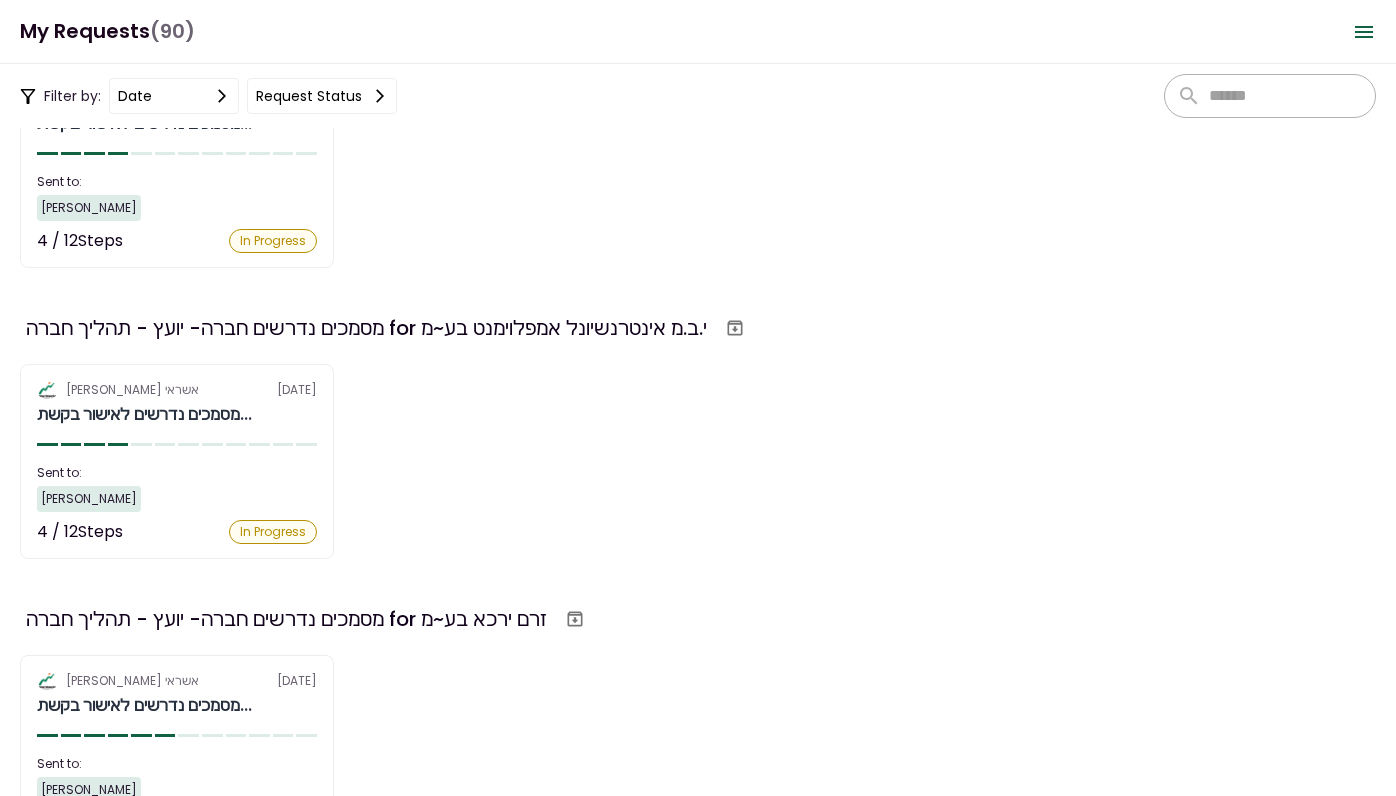 click on "אלטשולר שחם אשראי 3 Jul מסמכים נדרשים לאישור בקשת... Sent to: רועי  מקל  6 / 12  Steps In Progress 12   required steps מאזן בוחן אחרון (נדרש לקבלת אור ירוק) 2 Files מאזן מבוקר 2023 (נדרש לקבלת אור ירוק) 1 File דפי חשבון (נדרש לקבלת אור ירוק) 2 Files ריכוז יתרות No Files פירוט הלוואות בנקאיות No Files פירוט הלוואות חוץ בנקאיות No Files נסח מפורט מרשם החברות No Files תעודת התאגדות No Files דו"ח מע"מ (ESNA) No Files דו"ח ביטוח לאומי עובדים (טופס 102) 1 File דוח עושר אישי 1 File תעודות זהות של בעלי החברה 1 File" at bounding box center (177, 752) 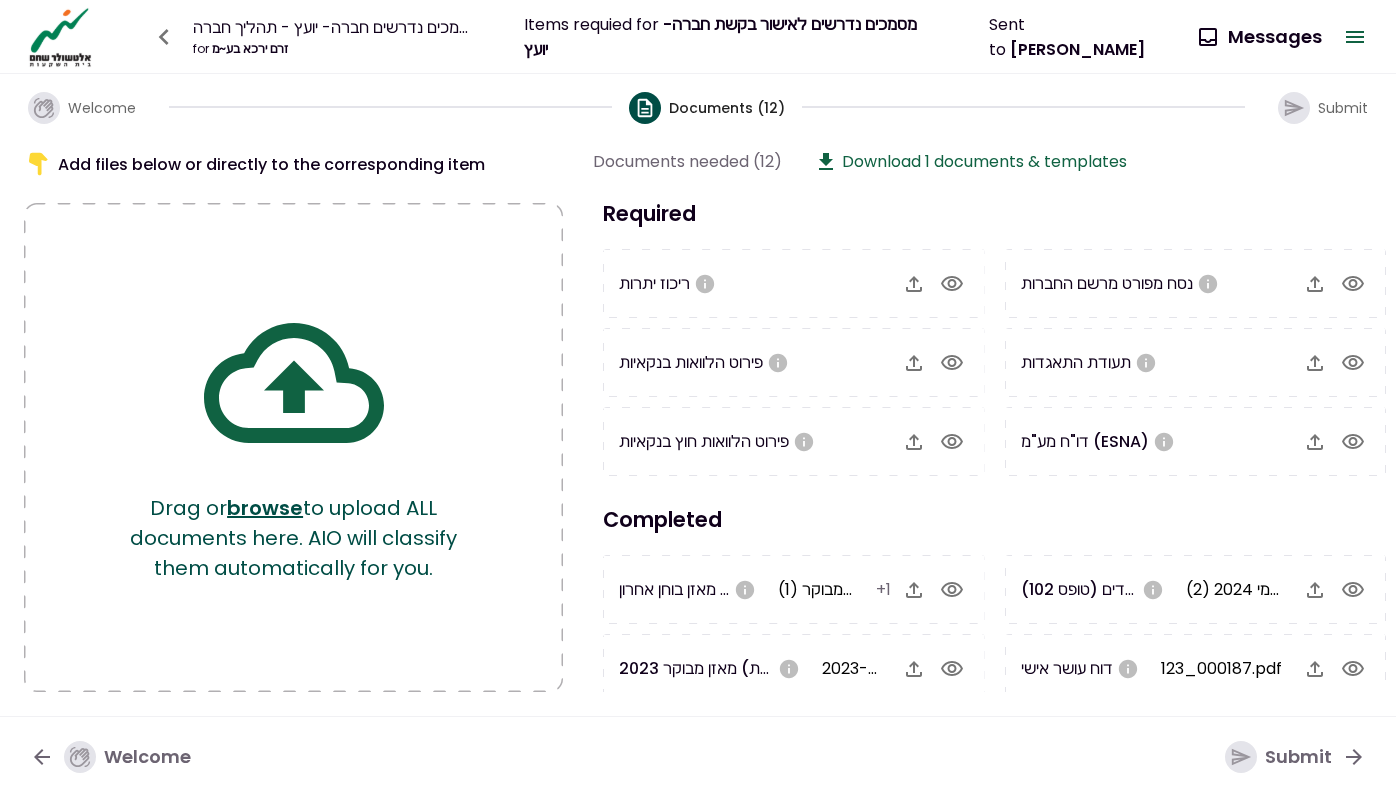 scroll, scrollTop: 0, scrollLeft: 0, axis: both 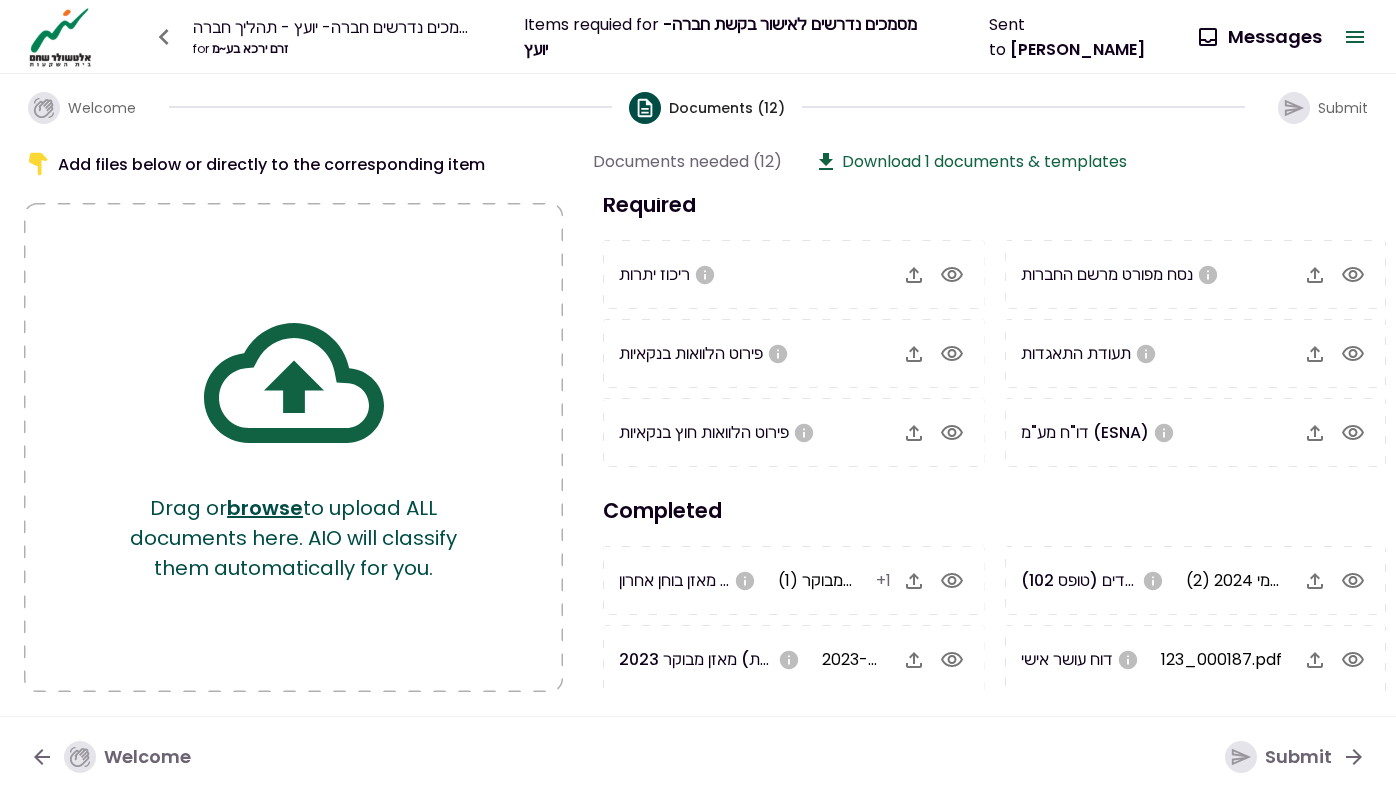 click 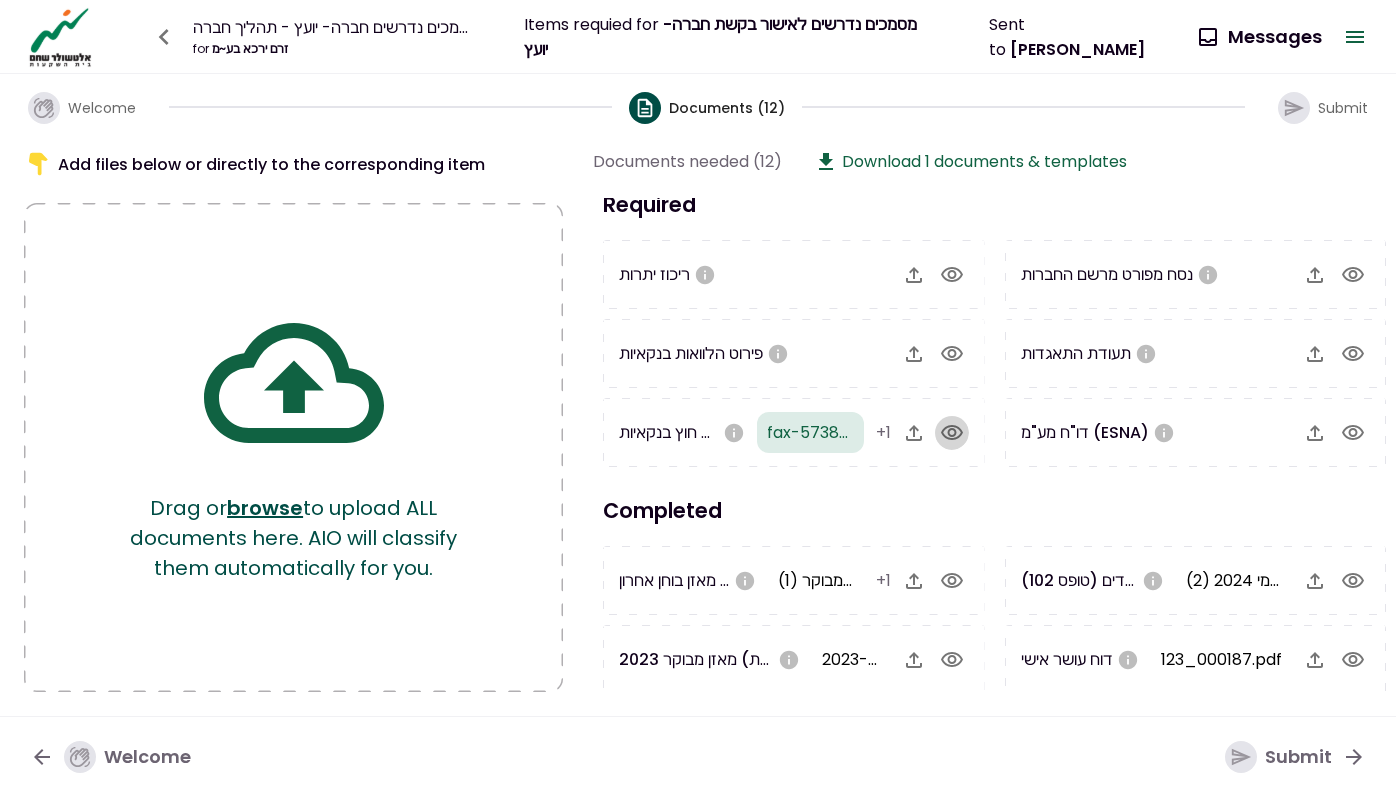 click 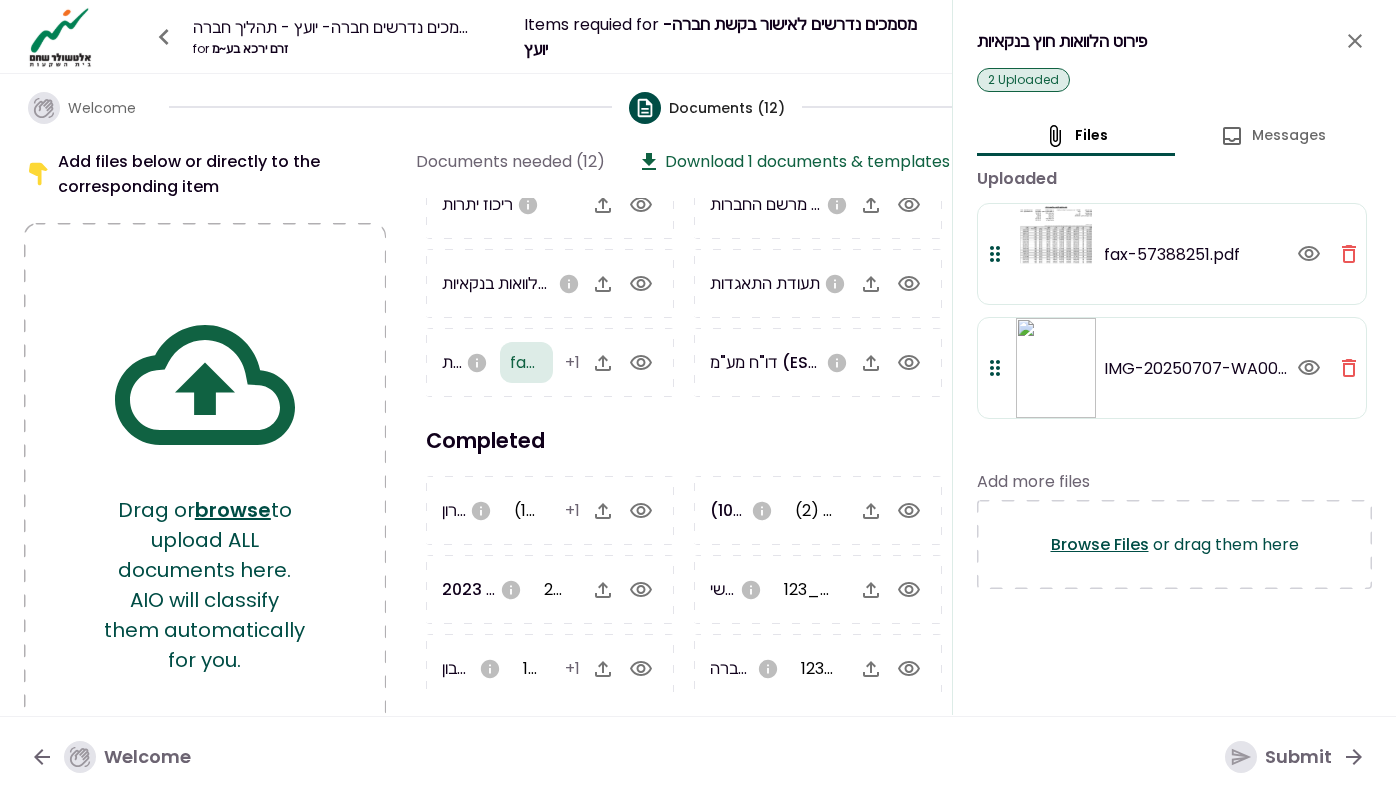 scroll, scrollTop: 87, scrollLeft: 0, axis: vertical 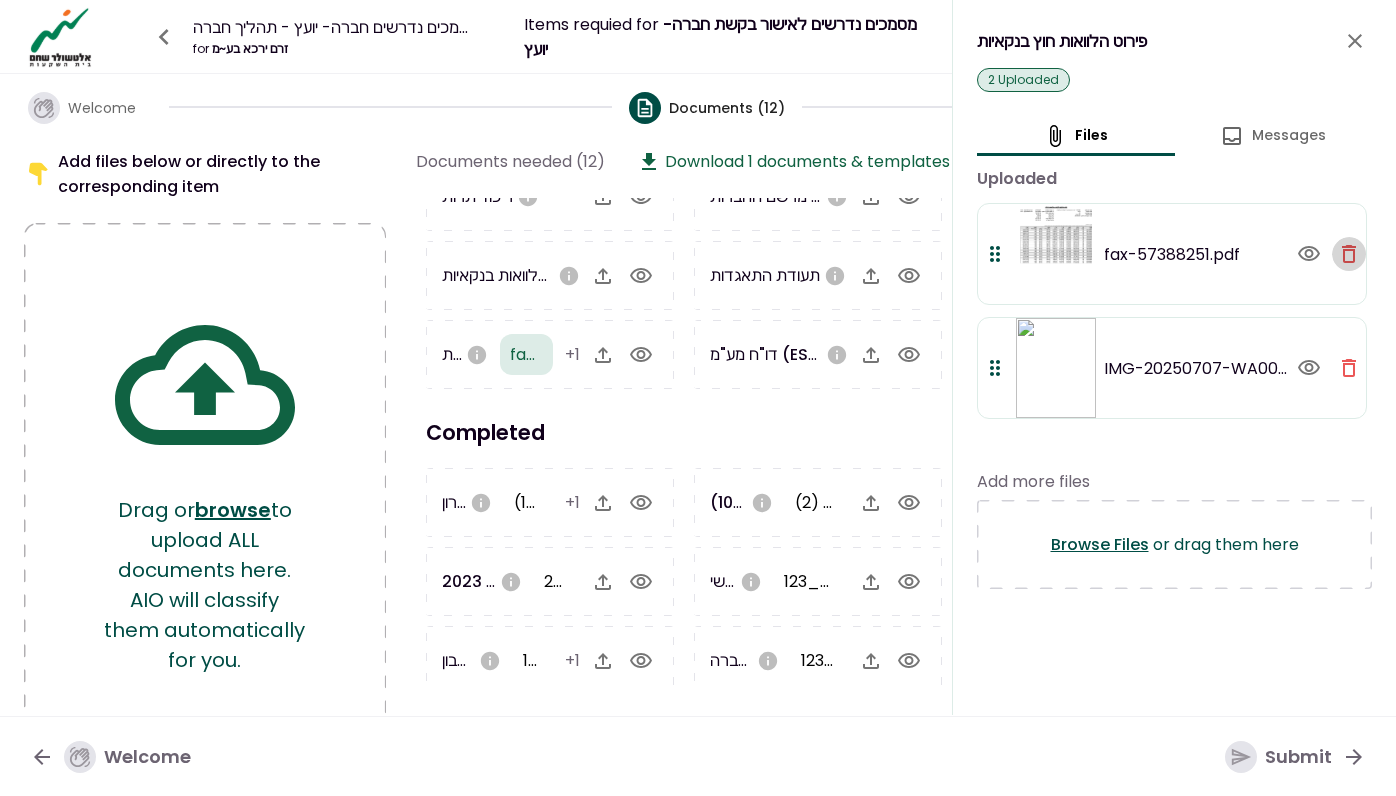 click 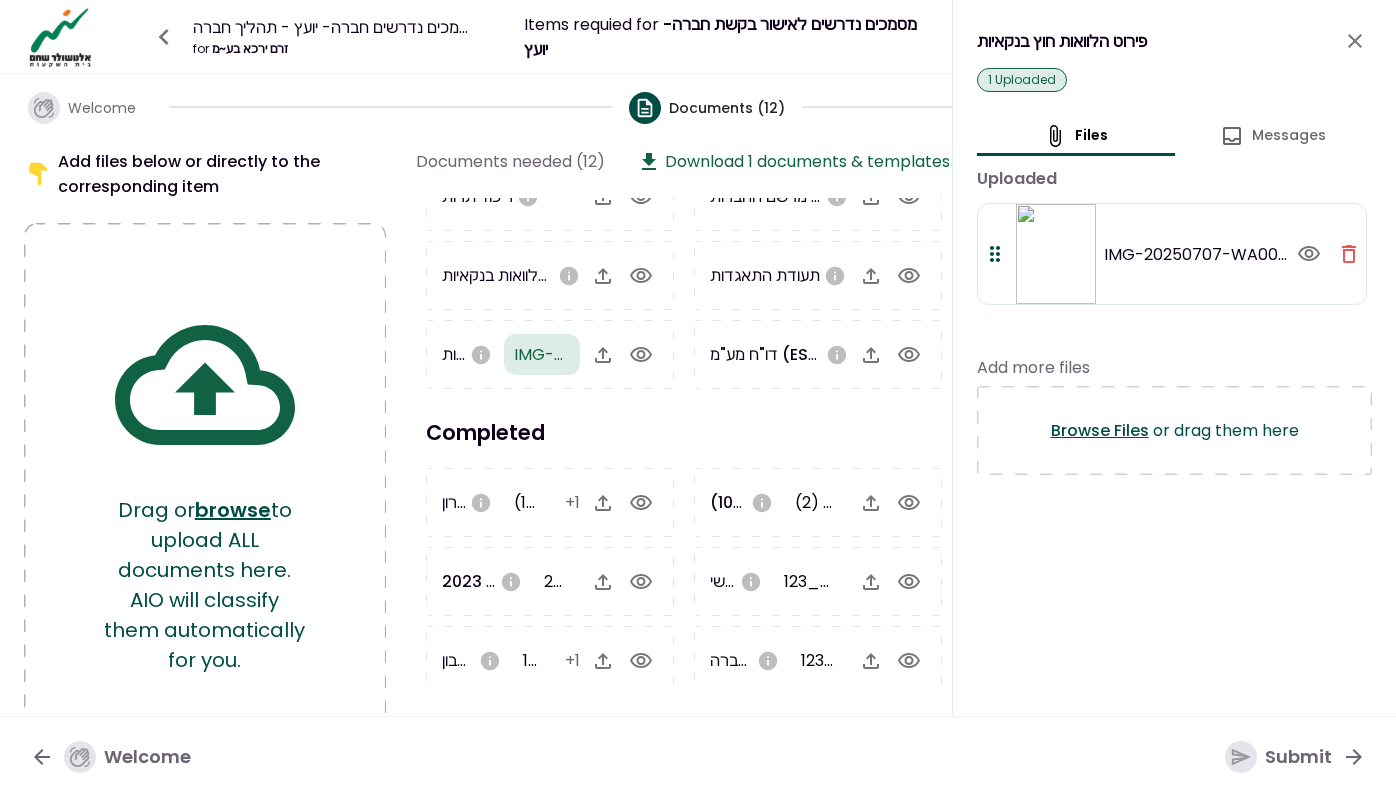 click on "Browse Files" at bounding box center (1100, 430) 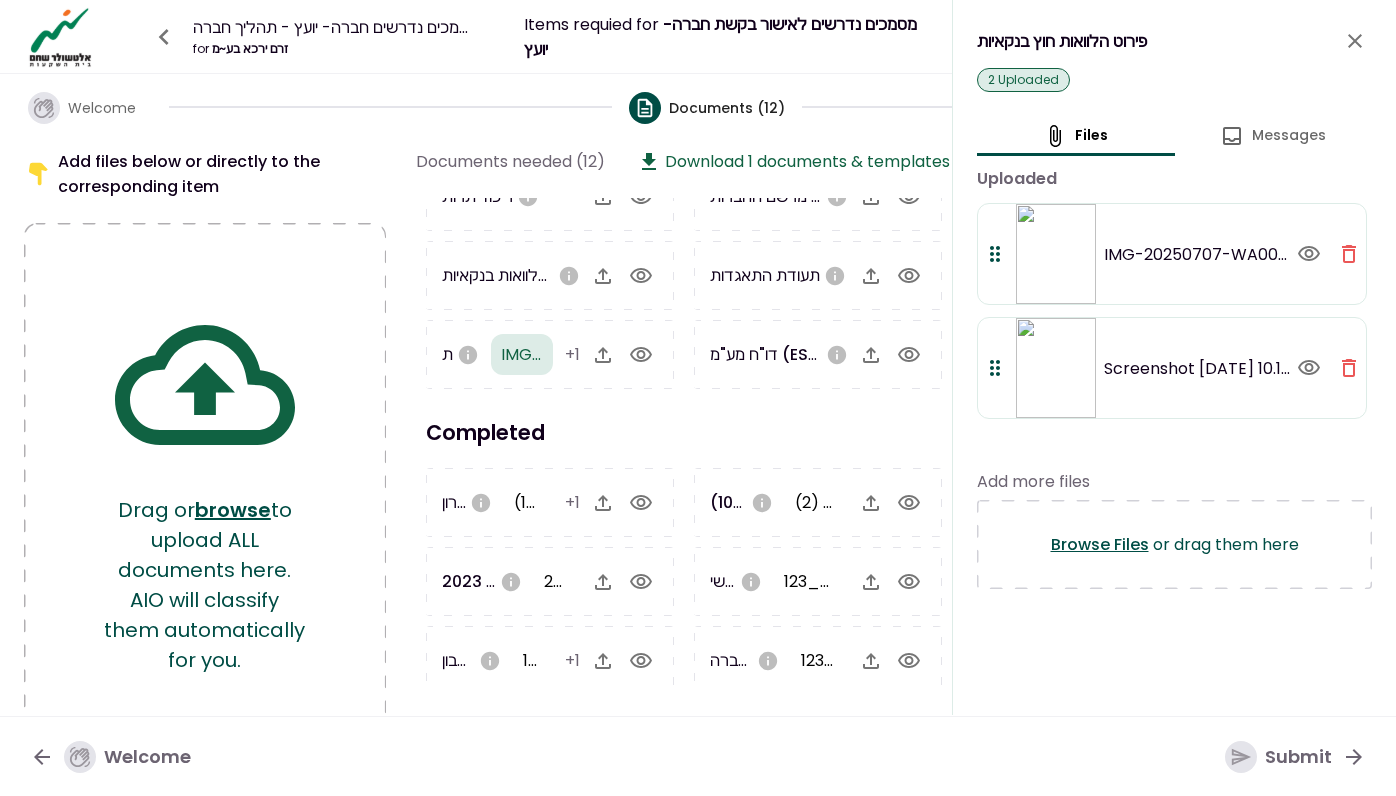 click on "Submit" at bounding box center [1278, 757] 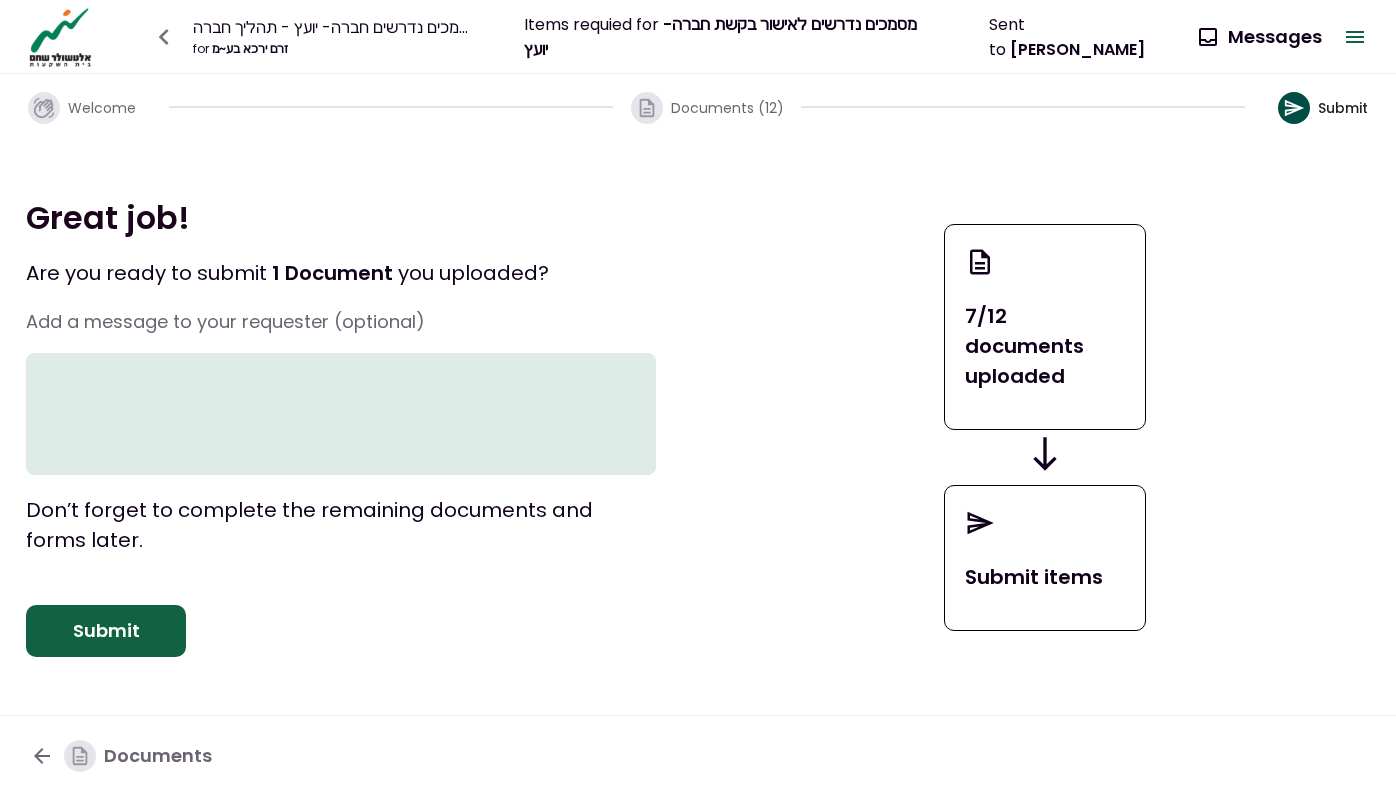 click at bounding box center (1298, 108) 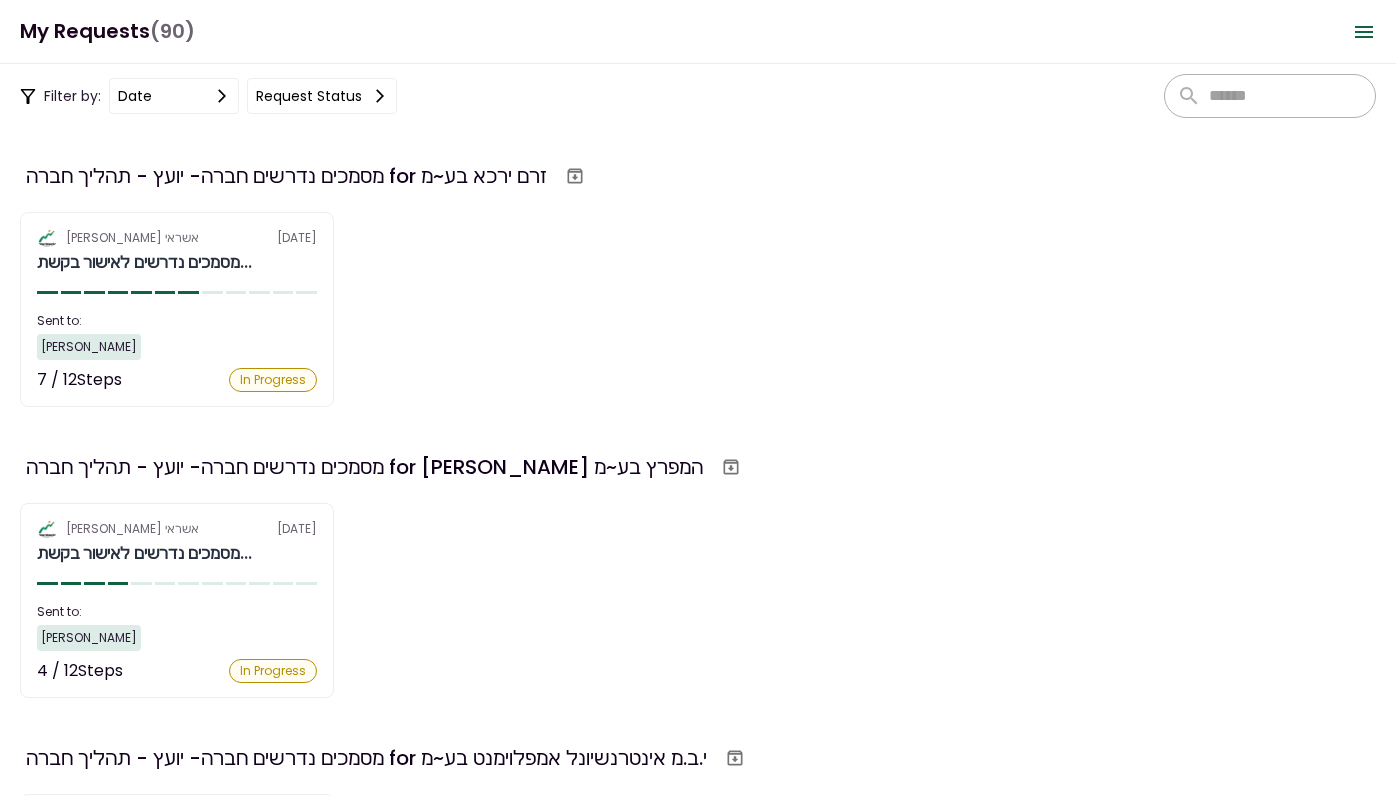 scroll, scrollTop: 0, scrollLeft: 0, axis: both 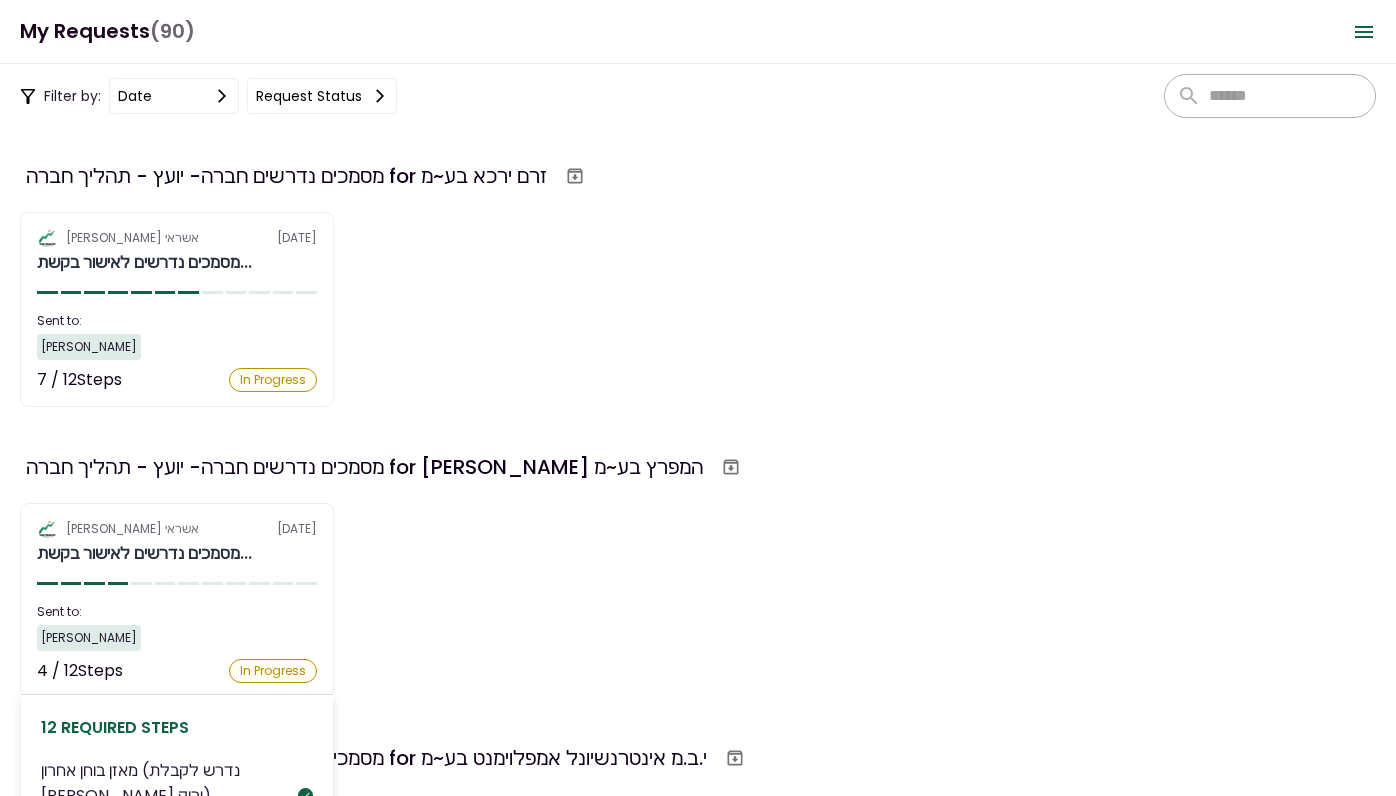 click on "אלטשולר שחם אשראי [DATE] מסמכים נדרשים לאישור בקשת... Sent to: [PERSON_NAME] 4 / 12  Steps In Progress 12   required steps מאזן בוחן אחרון (נדרש לקבלת [PERSON_NAME] ירוק) 3 Files מאזן מבוקר 2023 (נדרש לקבלת [PERSON_NAME] ירוק) 1 File דפי חשבון (נדרש לקבלת [PERSON_NAME] ירוק) 3 Files ריכוז יתרות 3 Files פירוט הלוואות בנקאיות No Files פירוט הלוואות חוץ בנקאיות No Files נסח מפורט מרשם החברות No Files תעודת התאגדות No Files דו"ח מע"מ (ESNA) No Files דו"ח ביטוח לאומי עובדים (טופס 102) No Files דוח עושר אישי No Files תעודות זהות של בעלי החברה No Files" at bounding box center [177, 600] 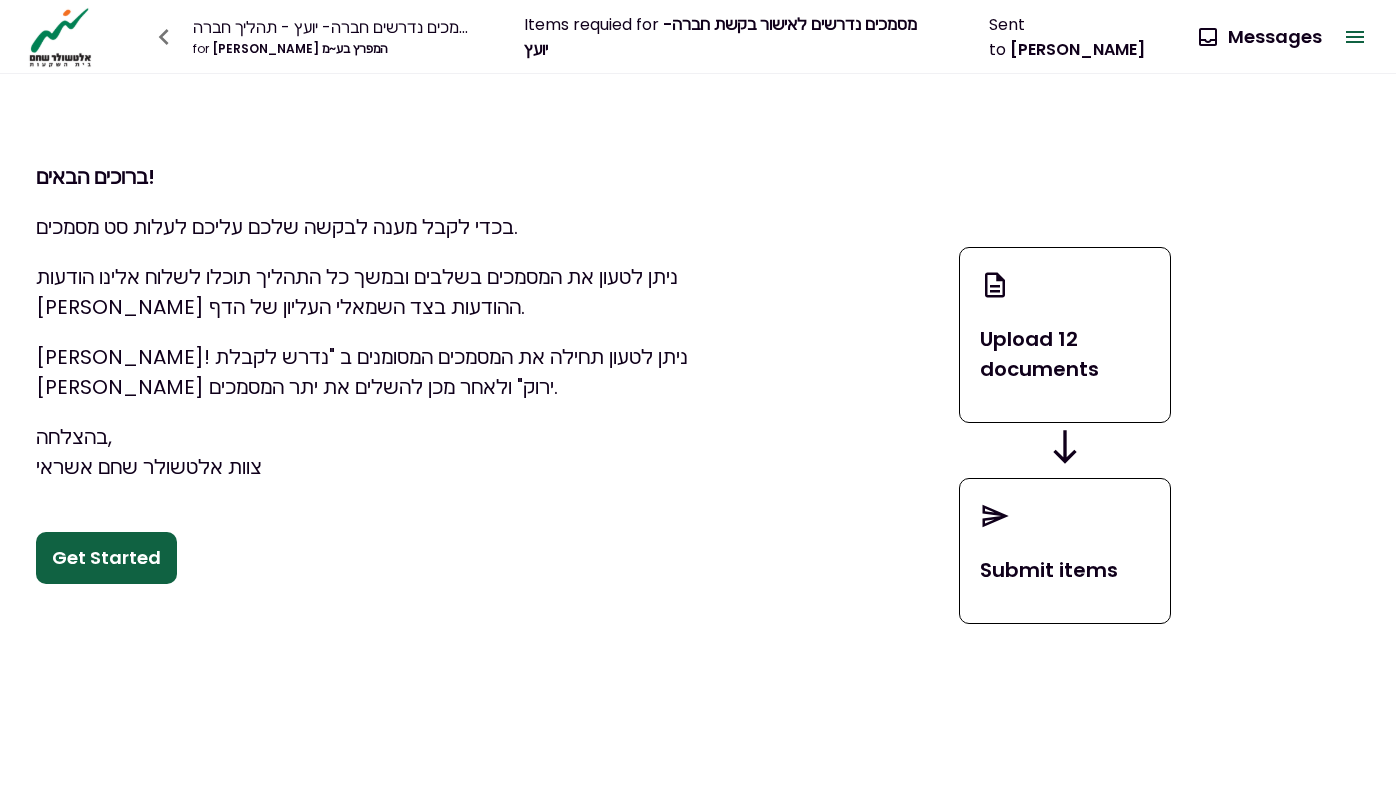click on "Get Started" at bounding box center [106, 558] 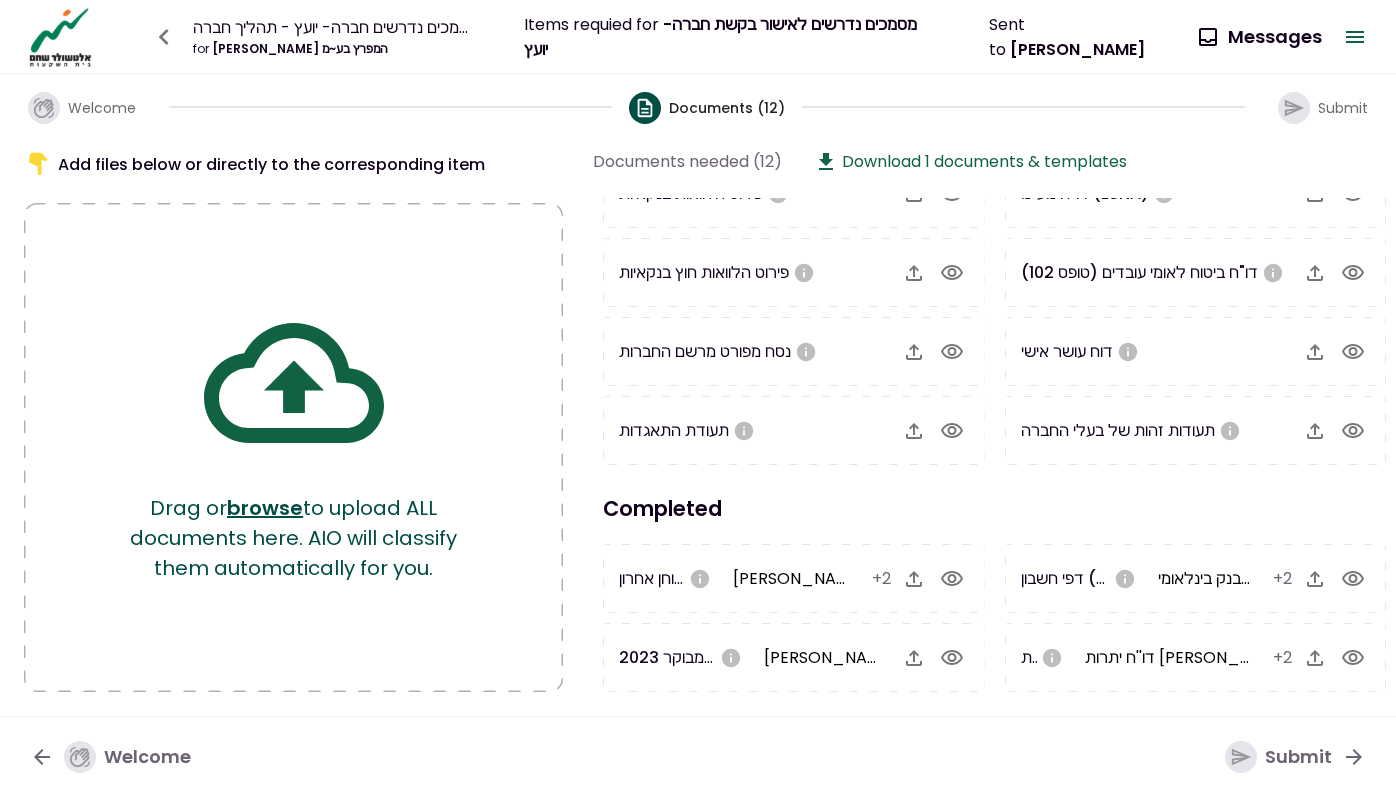 scroll, scrollTop: 90, scrollLeft: 0, axis: vertical 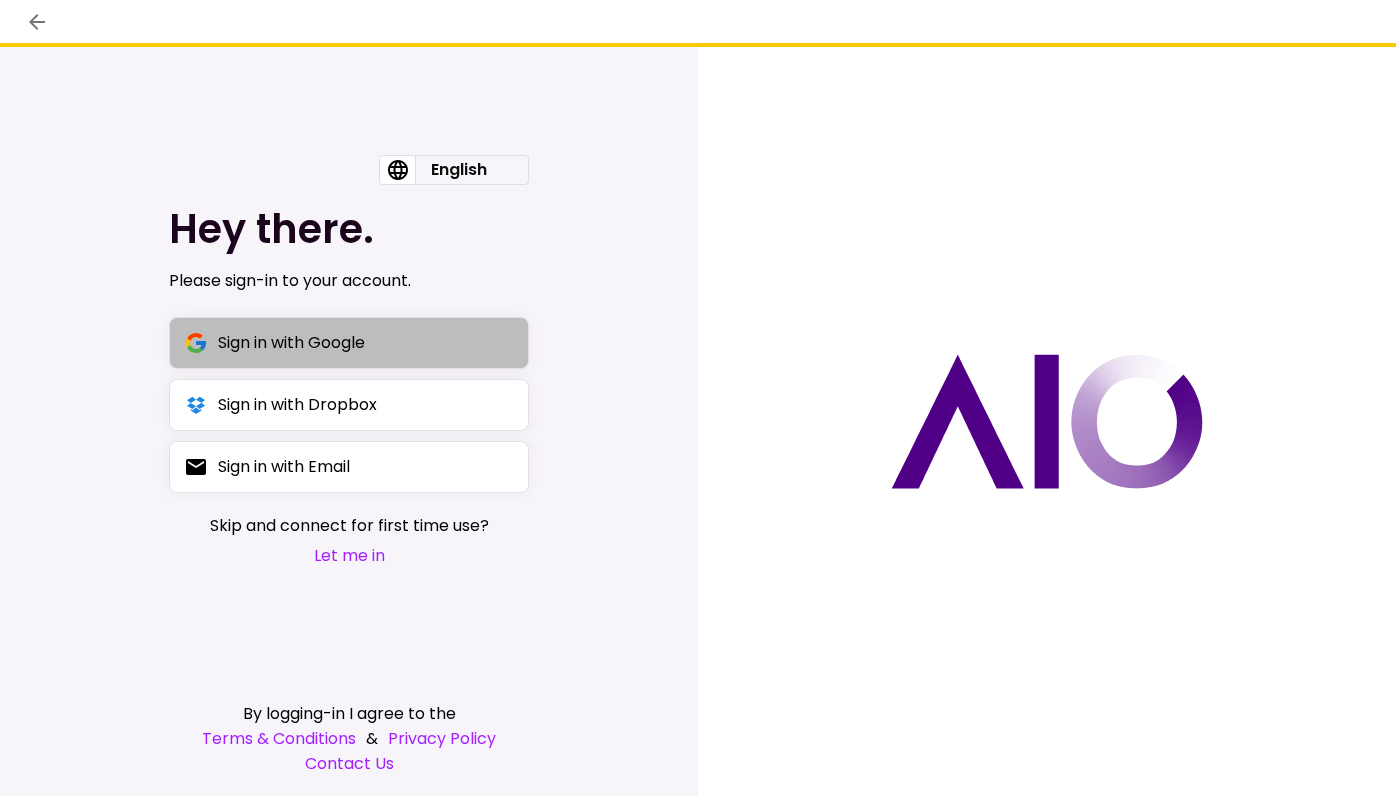 click on "Sign in with Google" at bounding box center (349, 343) 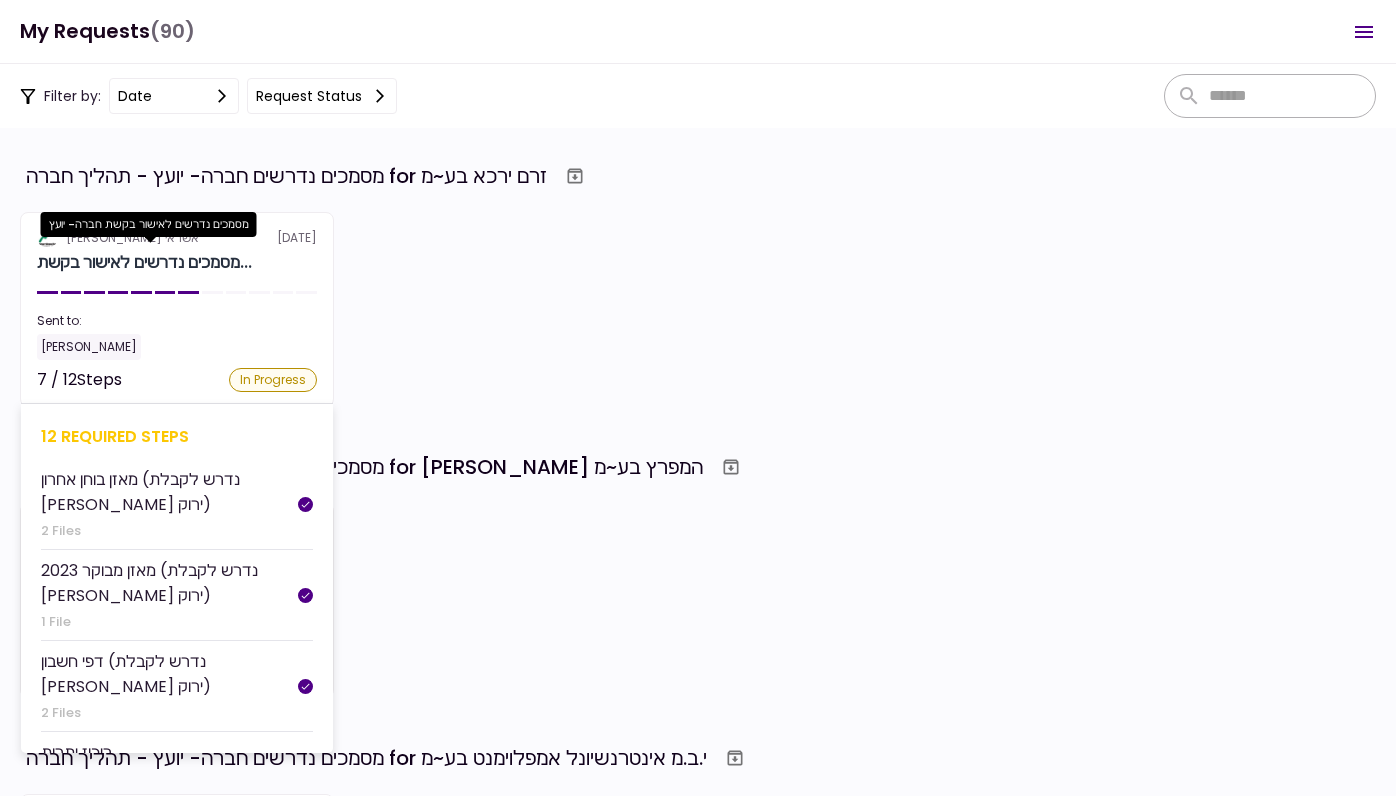 click on "מסמכים נדרשים לאישור בקשת..." at bounding box center [144, 263] 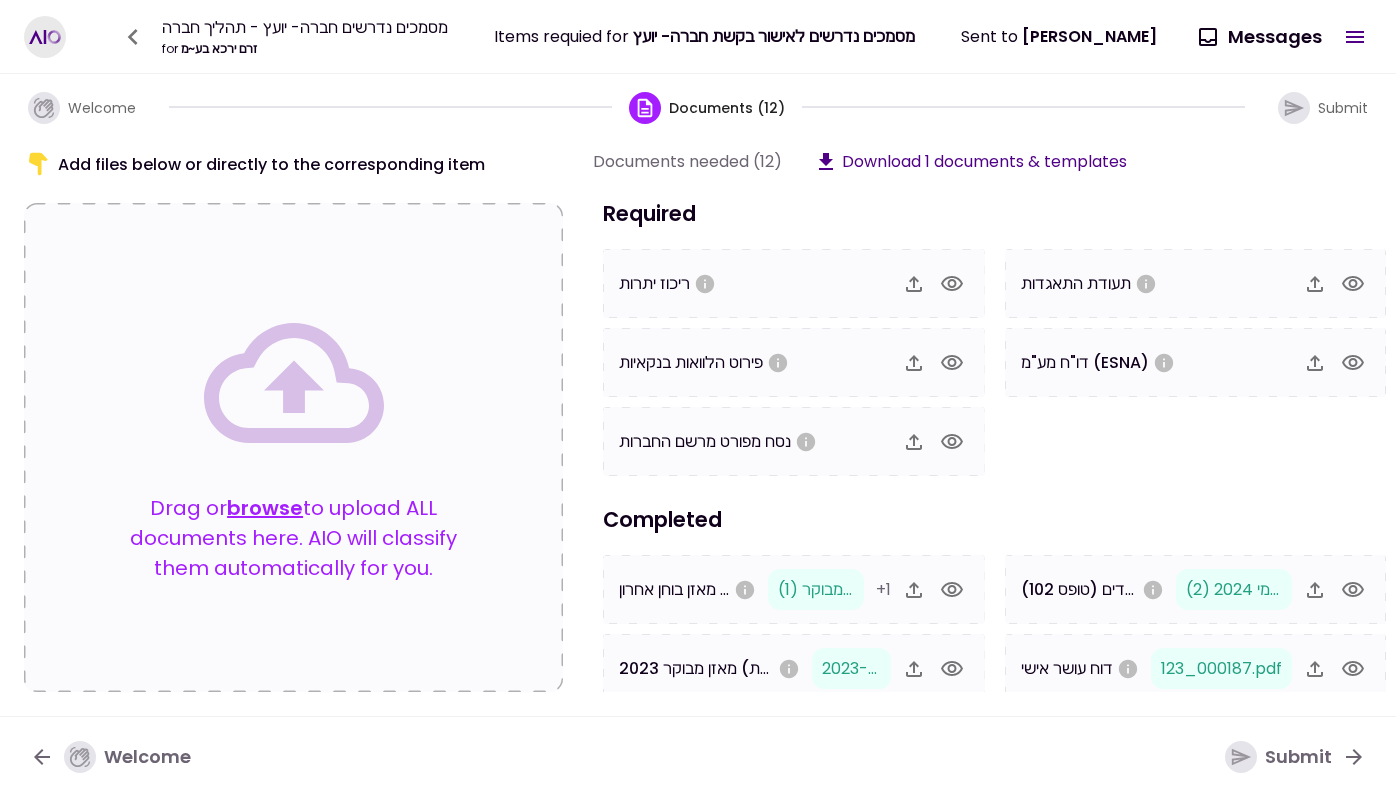 click 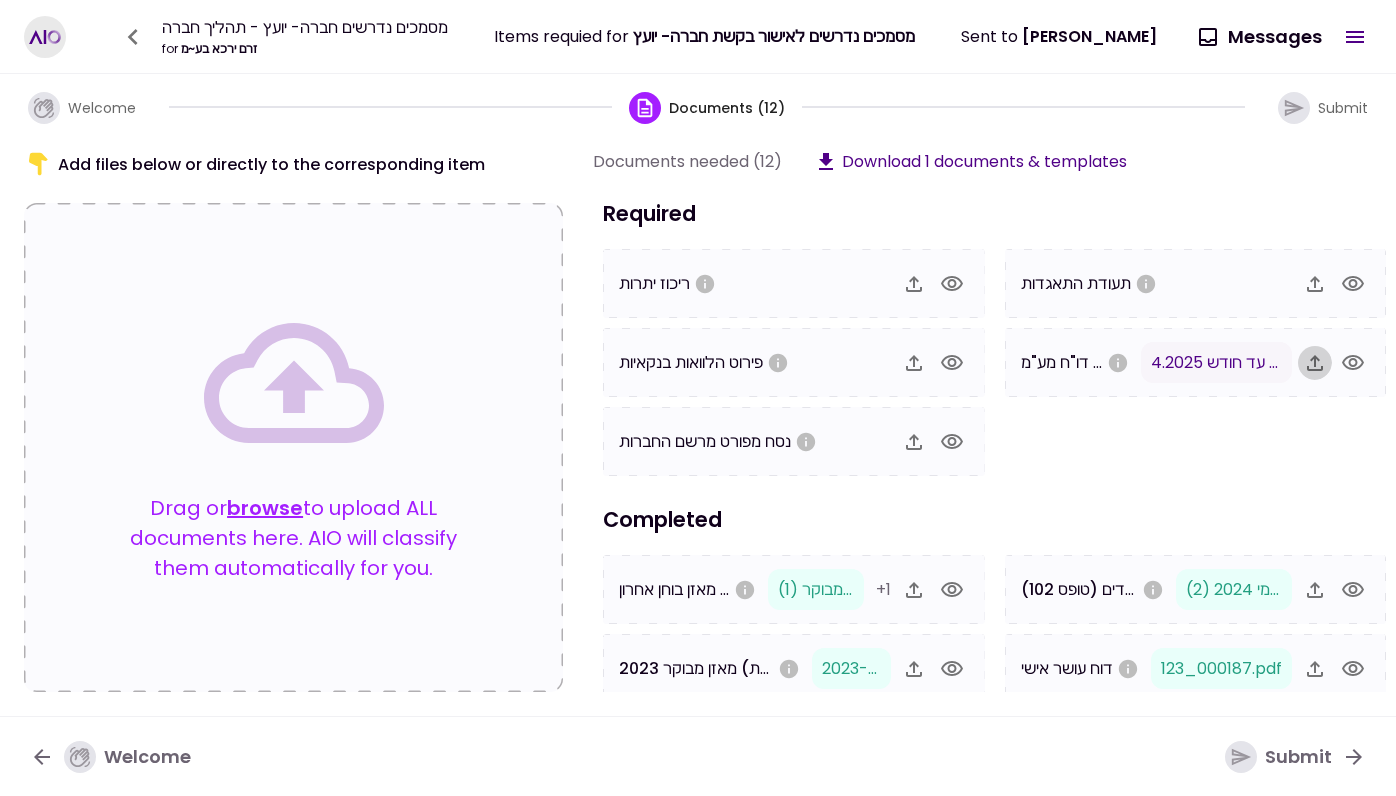 click 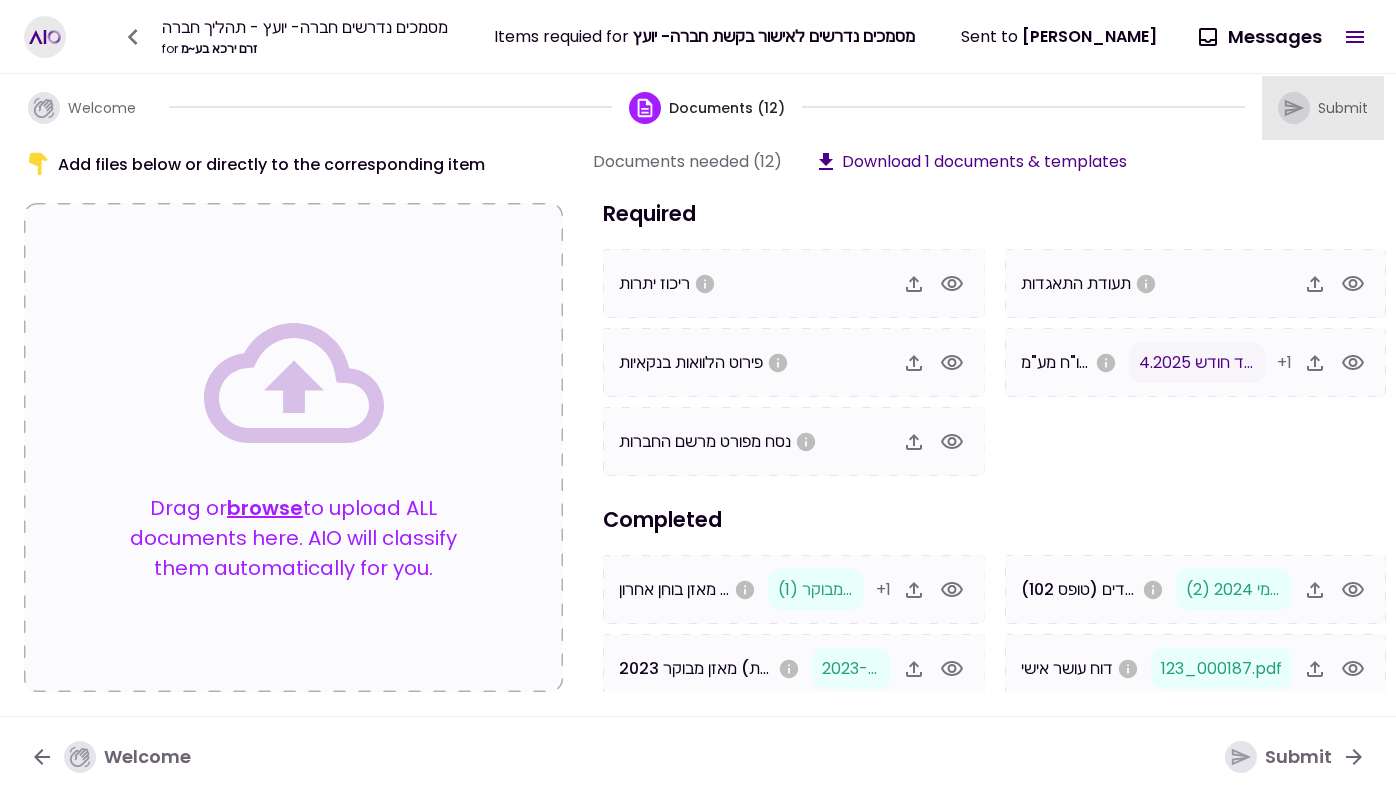 click 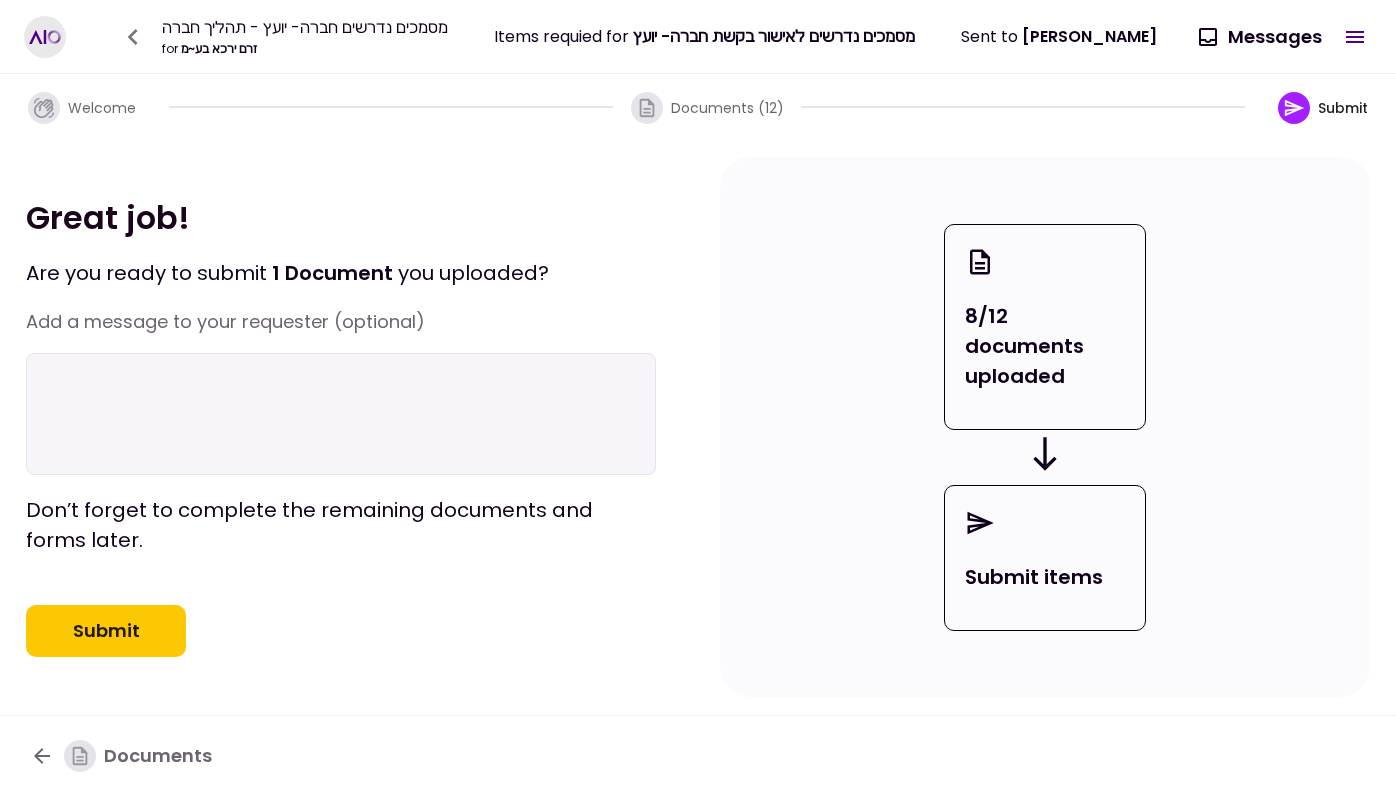 click on "Submit" at bounding box center [106, 631] 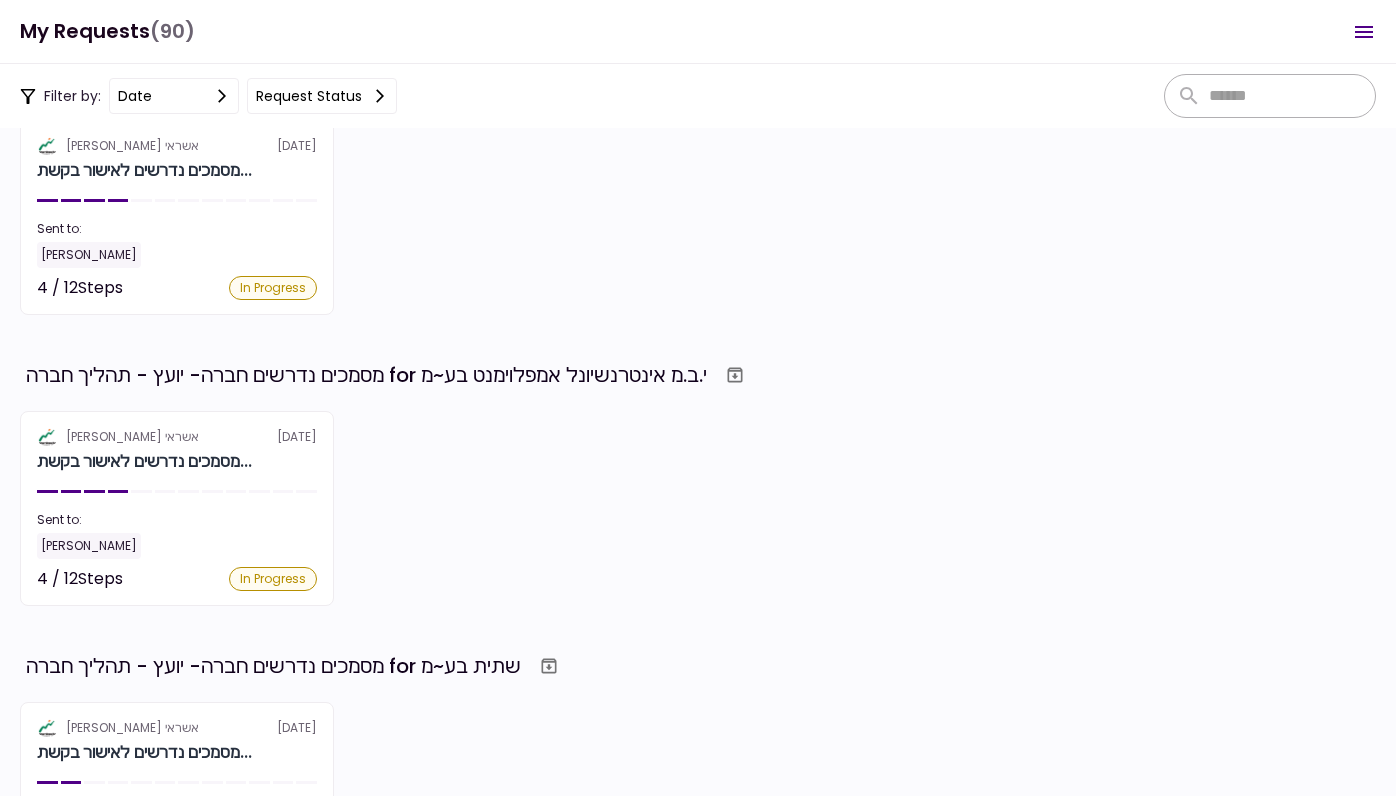 scroll, scrollTop: 294, scrollLeft: 0, axis: vertical 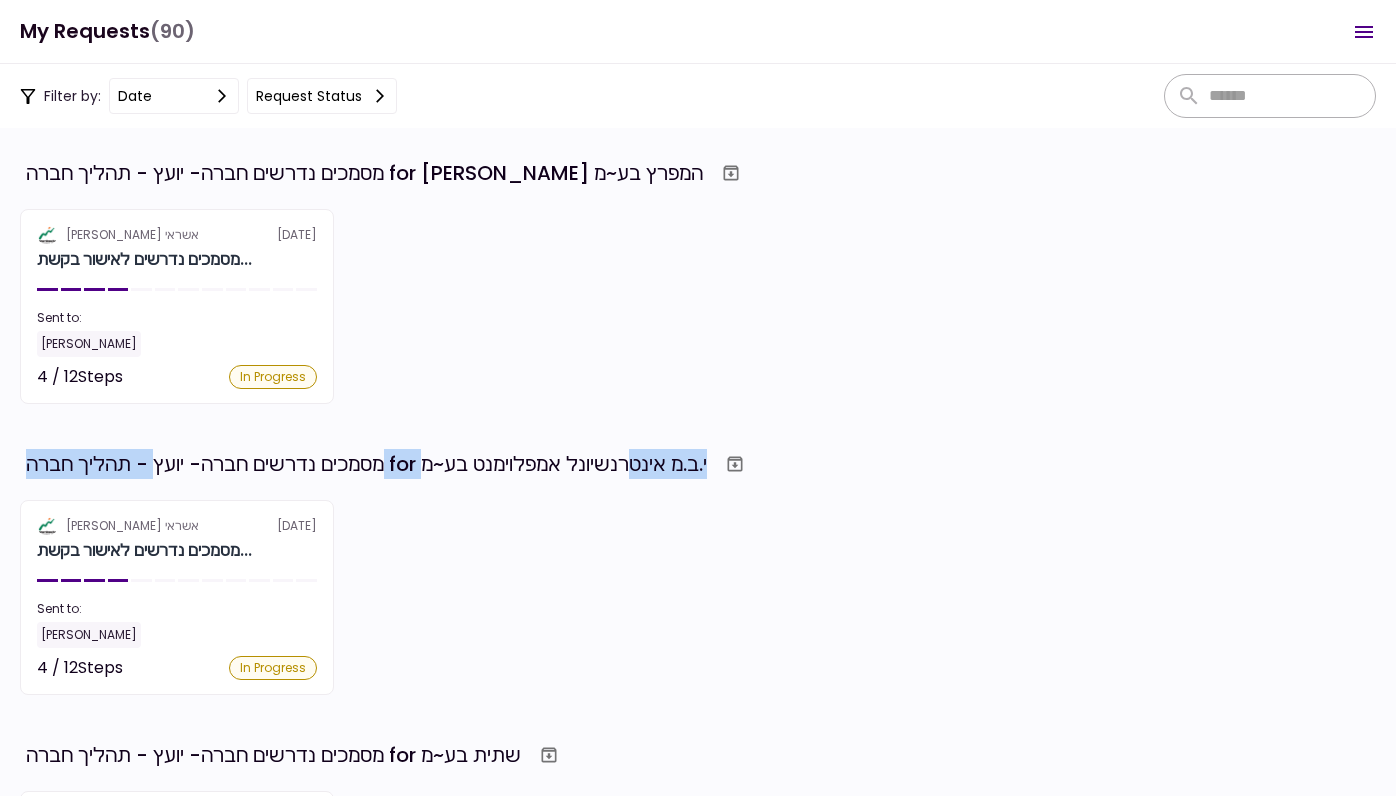 drag, startPoint x: 355, startPoint y: 459, endPoint x: 643, endPoint y: 464, distance: 288.0434 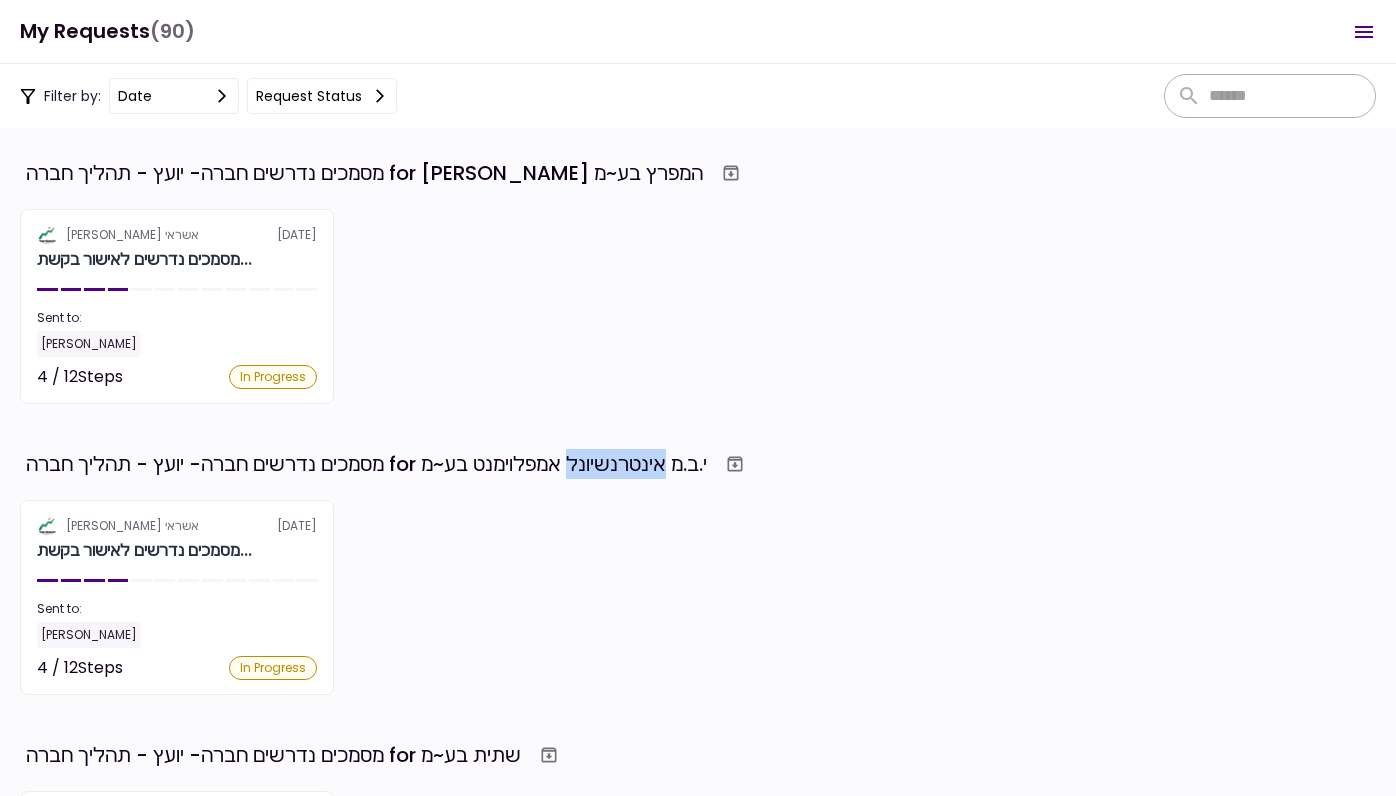 click on "מסמכים נדרשים חברה- יועץ - תהליך חברה for י.ב.מ אינטרנשיונל אמפלוימנט בע~מ" at bounding box center (366, 464) 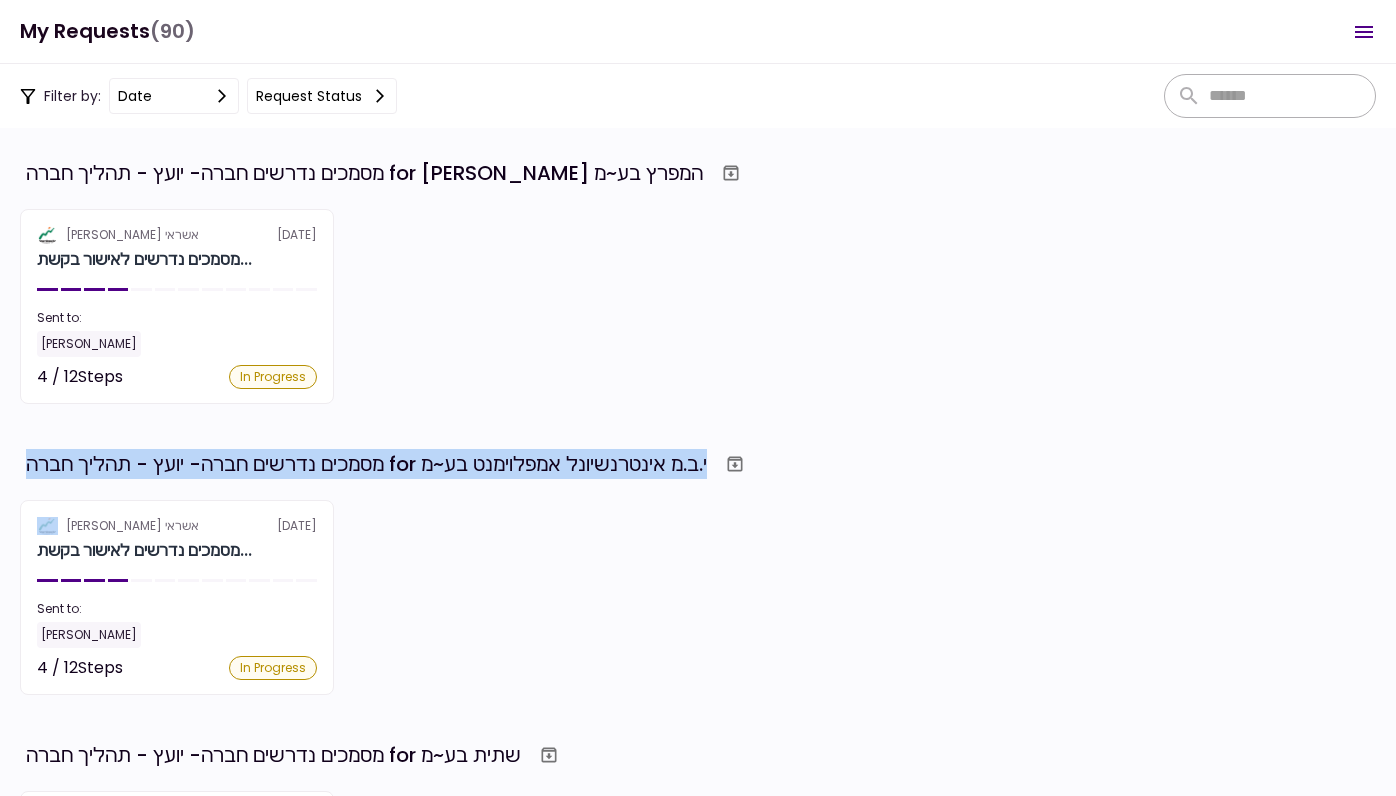 click on "מסמכים נדרשים חברה- יועץ - תהליך חברה for י.ב.מ אינטרנשיונל אמפלוימנט בע~מ" at bounding box center [366, 464] 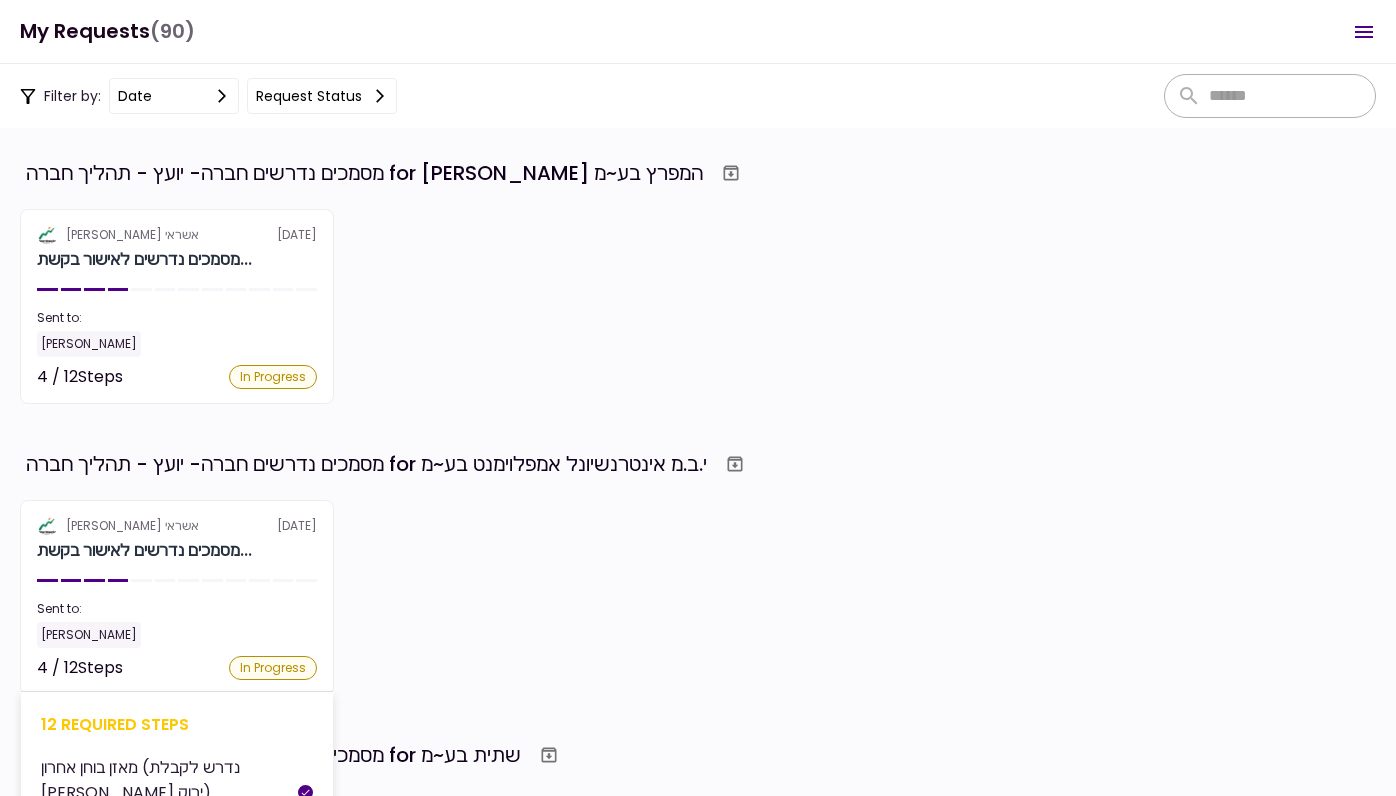 click on "אלטשולר שחם אשראי 3 Jul" at bounding box center (177, 526) 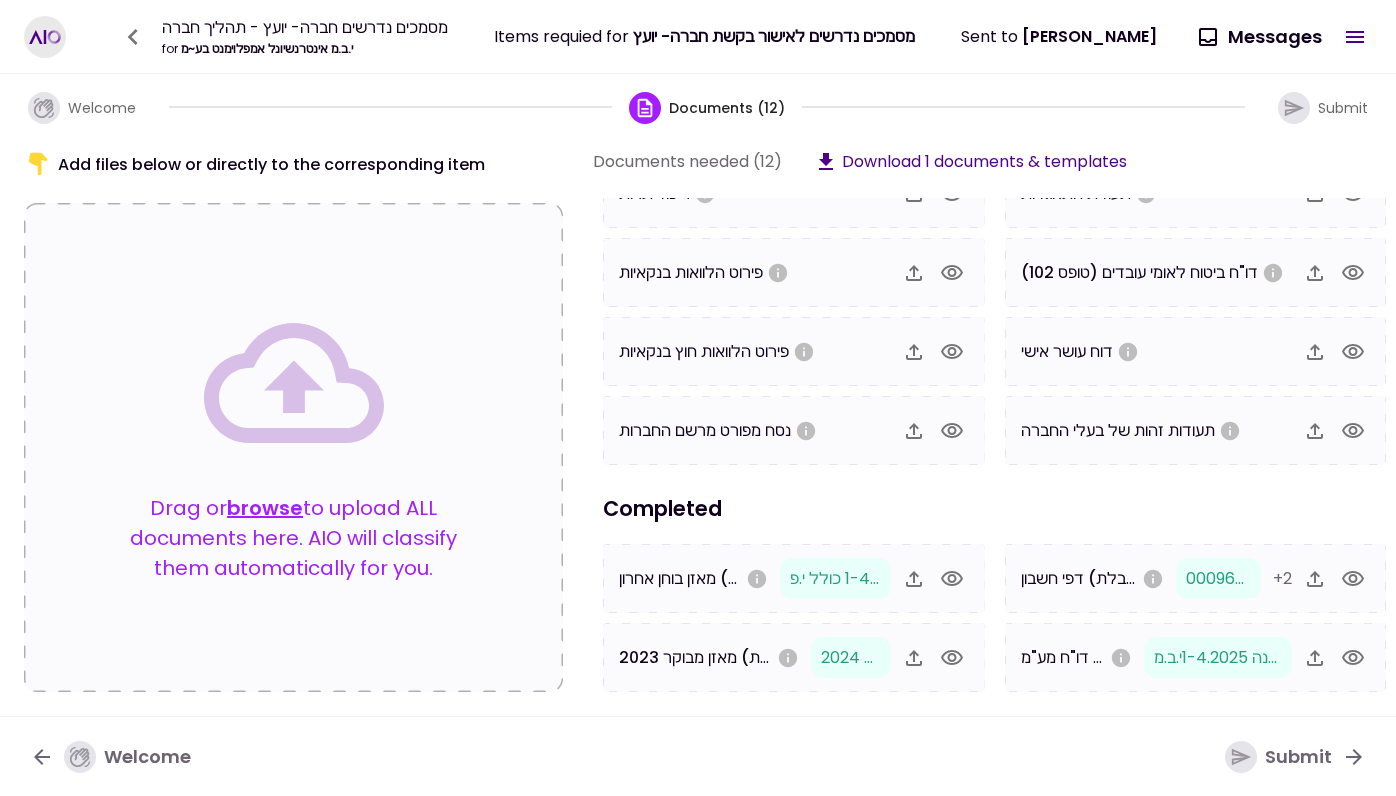 scroll, scrollTop: 90, scrollLeft: 0, axis: vertical 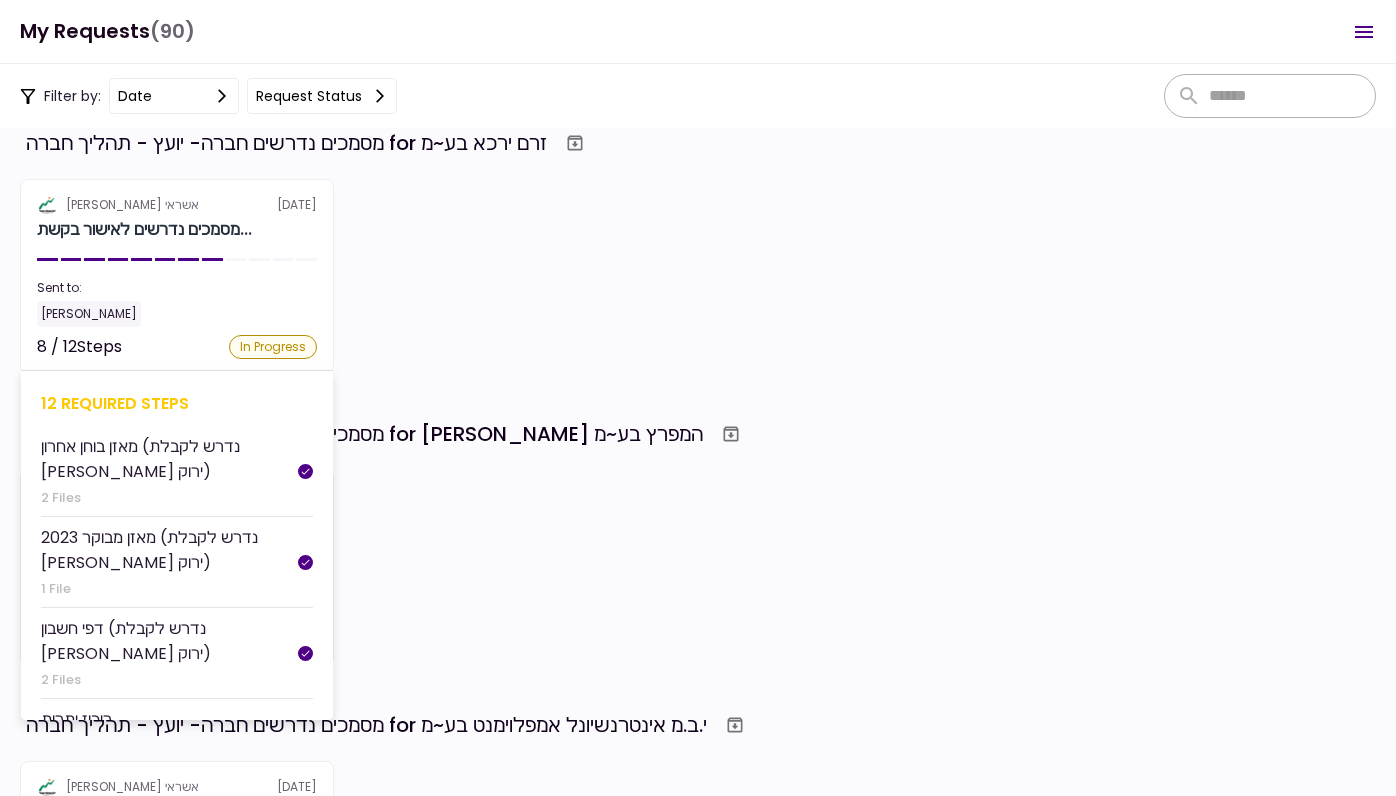 click on "מסמכים נדרשים לאישור בקשת..." at bounding box center (177, 230) 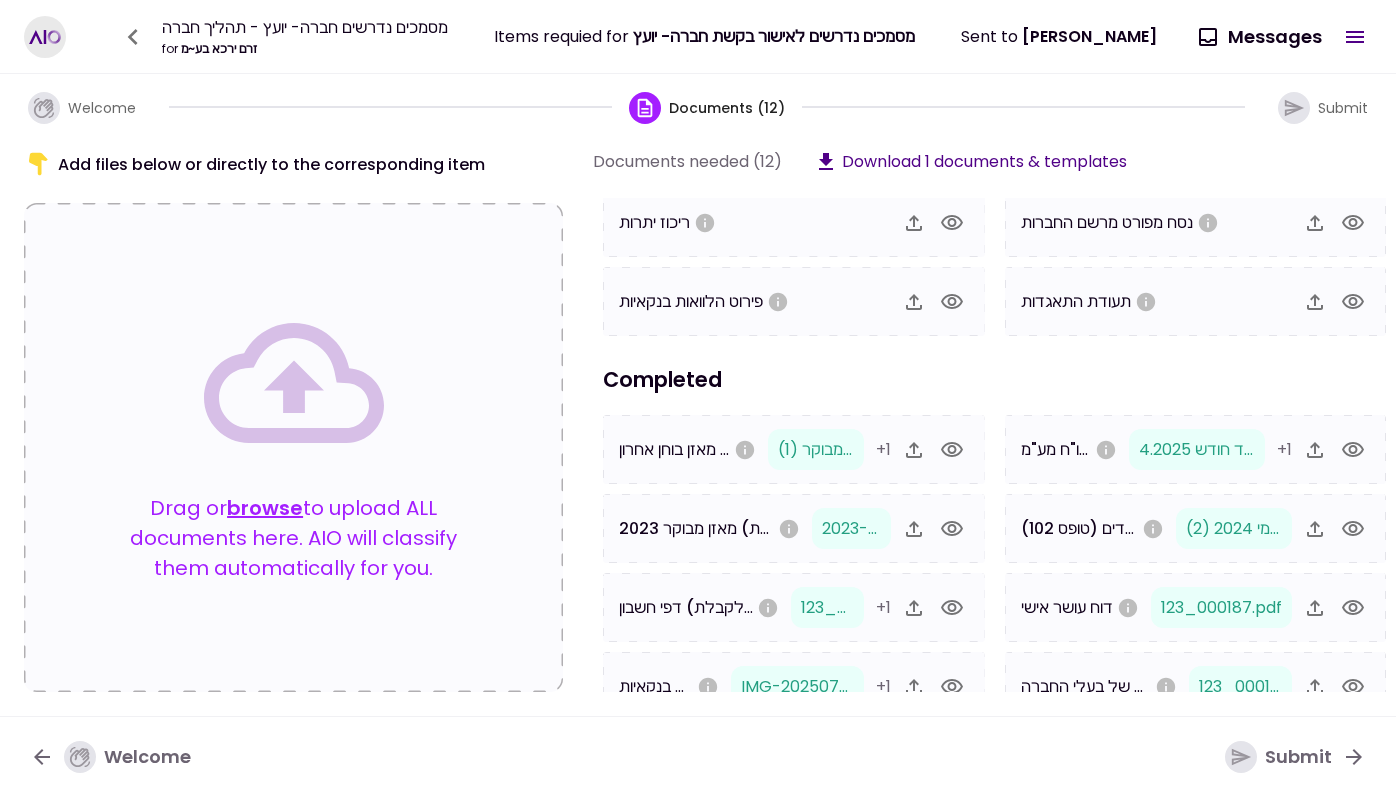 scroll, scrollTop: 83, scrollLeft: 0, axis: vertical 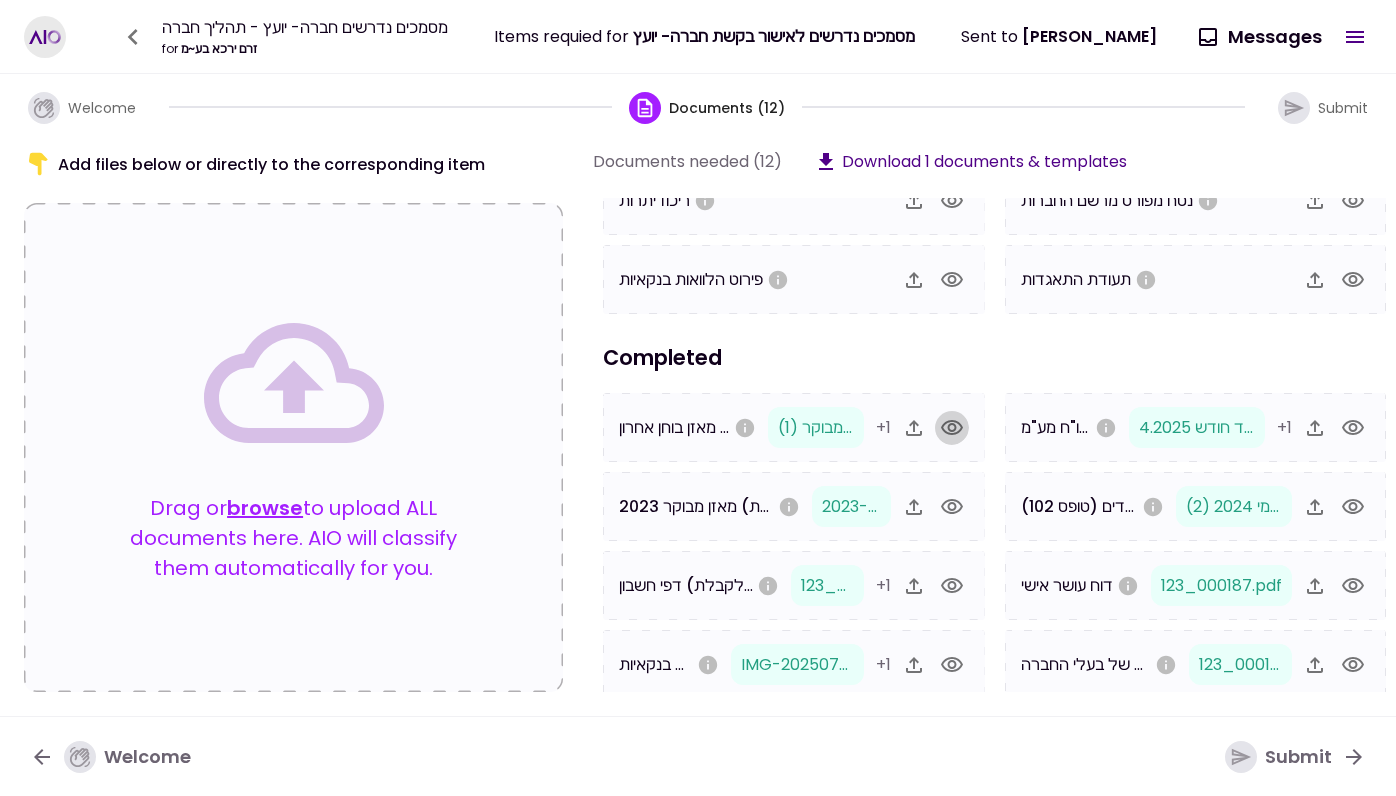 click 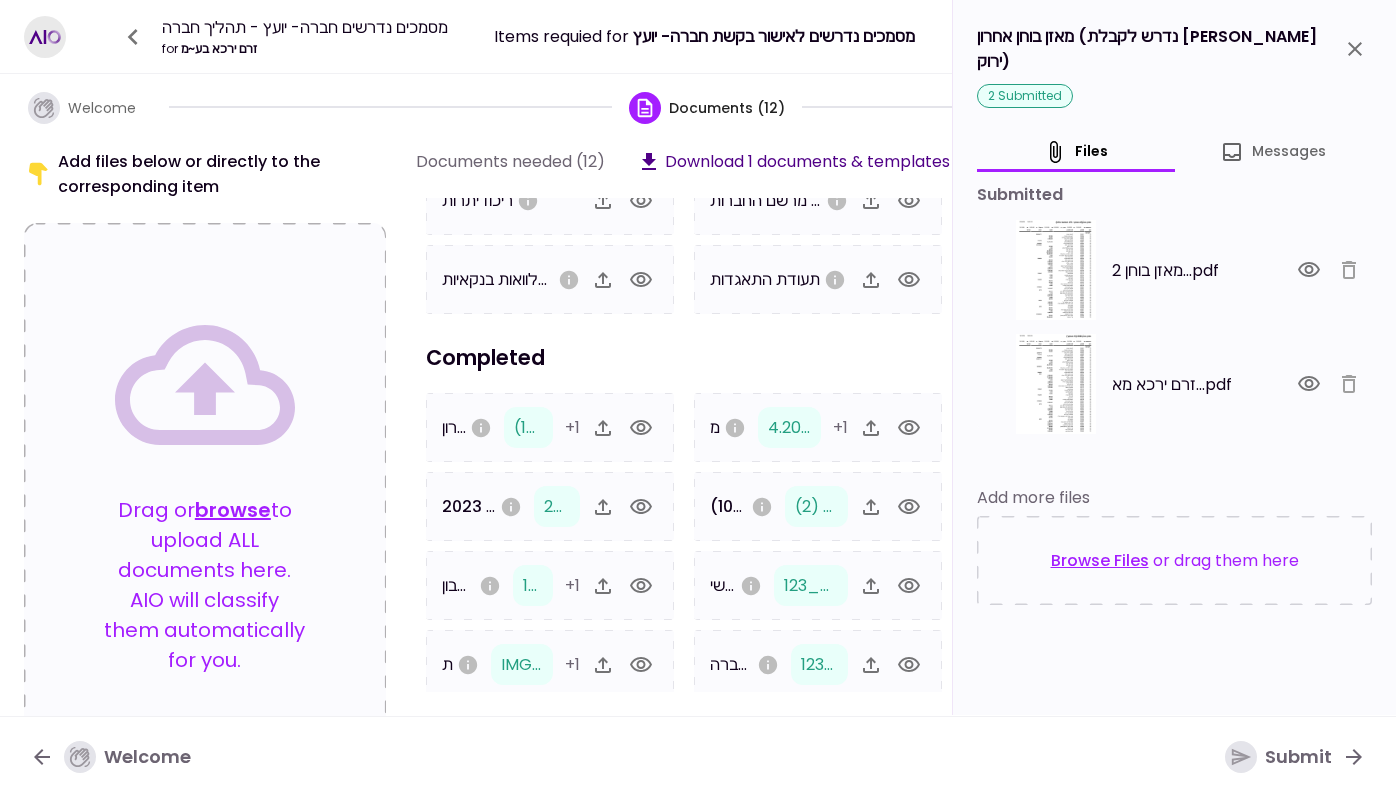 click 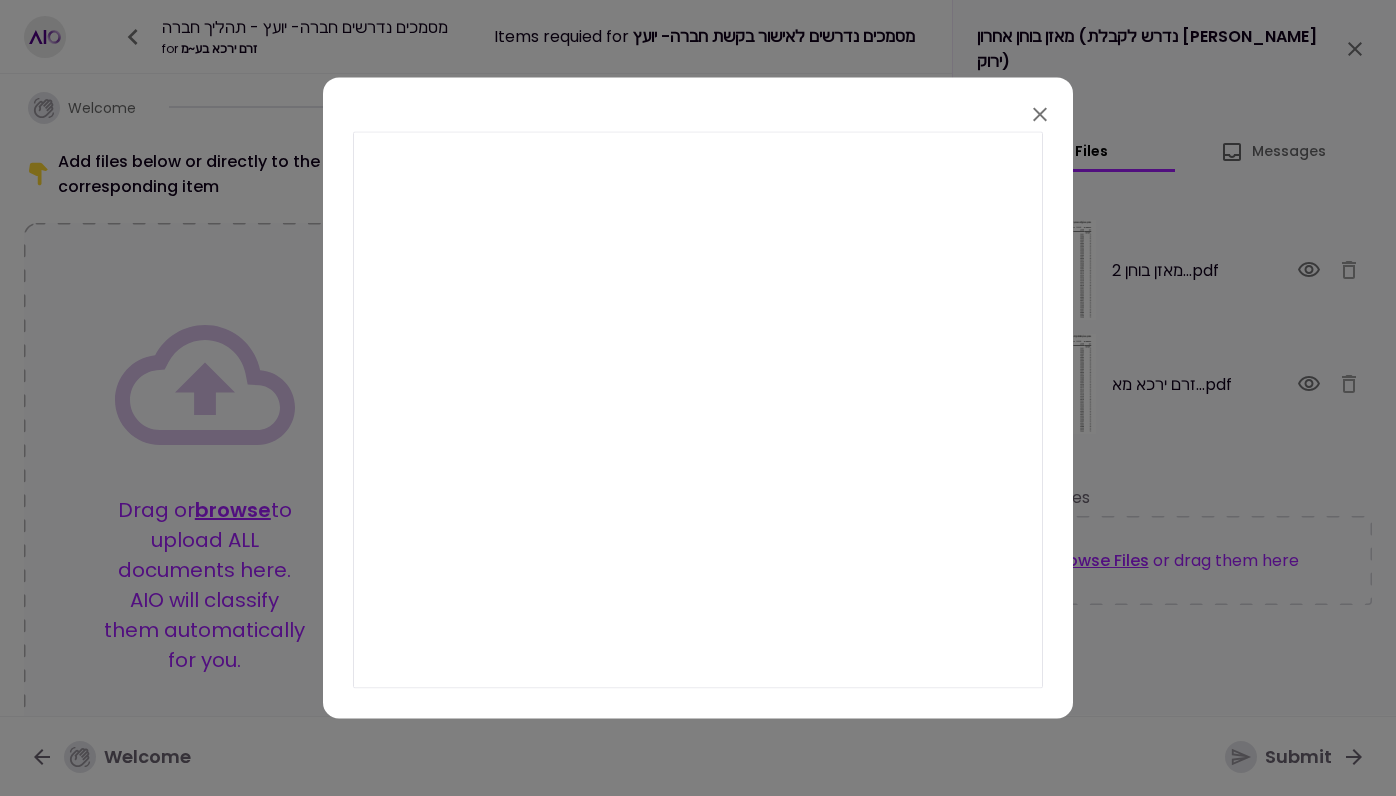 click 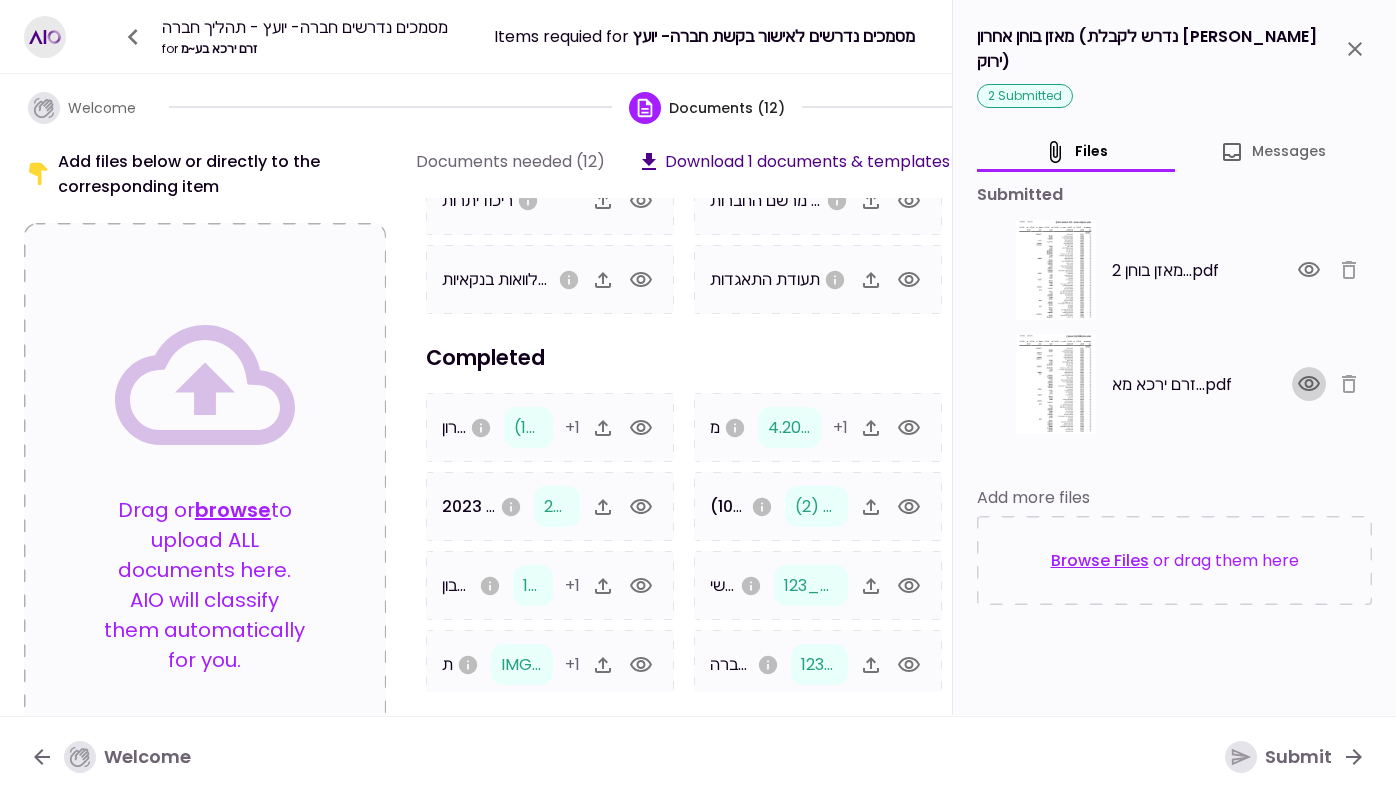 click at bounding box center [1309, 384] 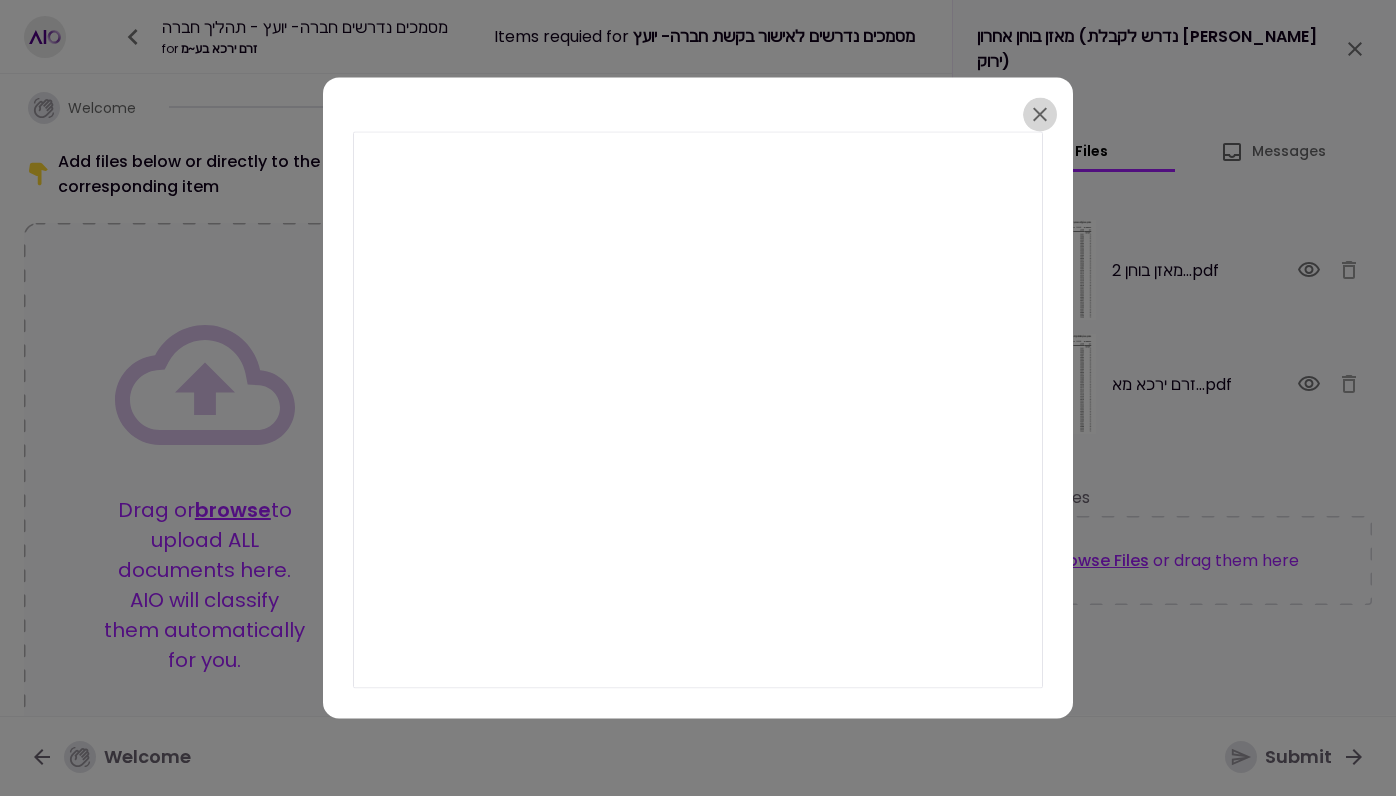 click 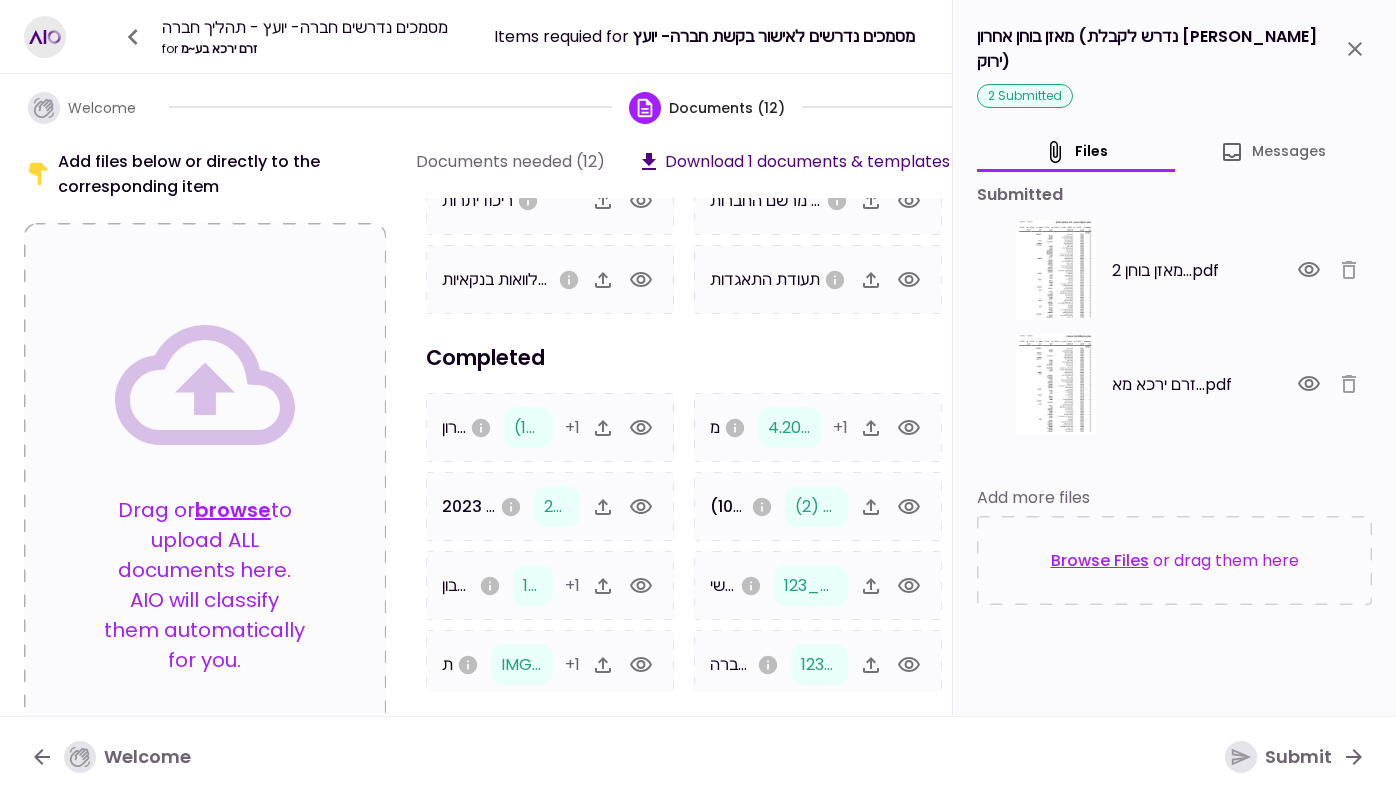 click 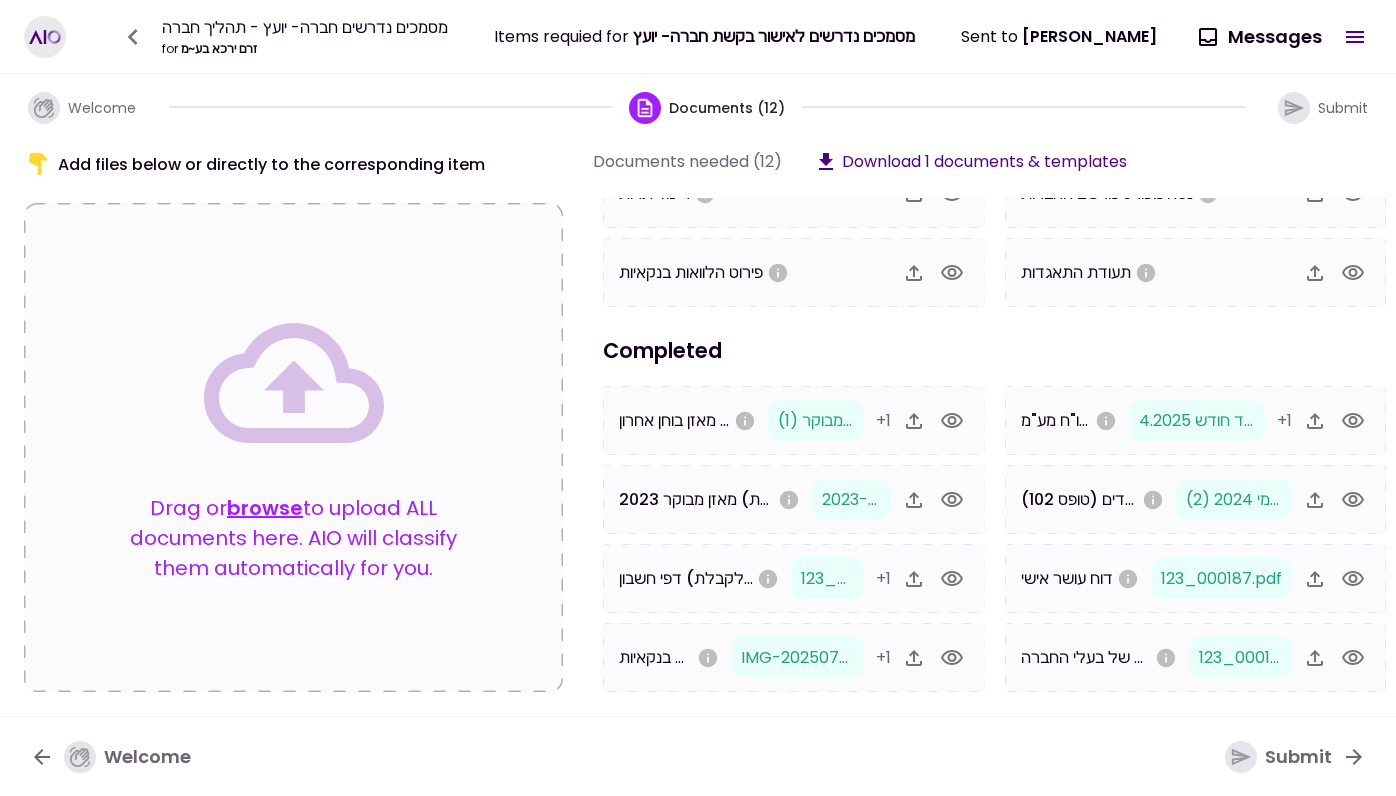 scroll, scrollTop: 90, scrollLeft: 0, axis: vertical 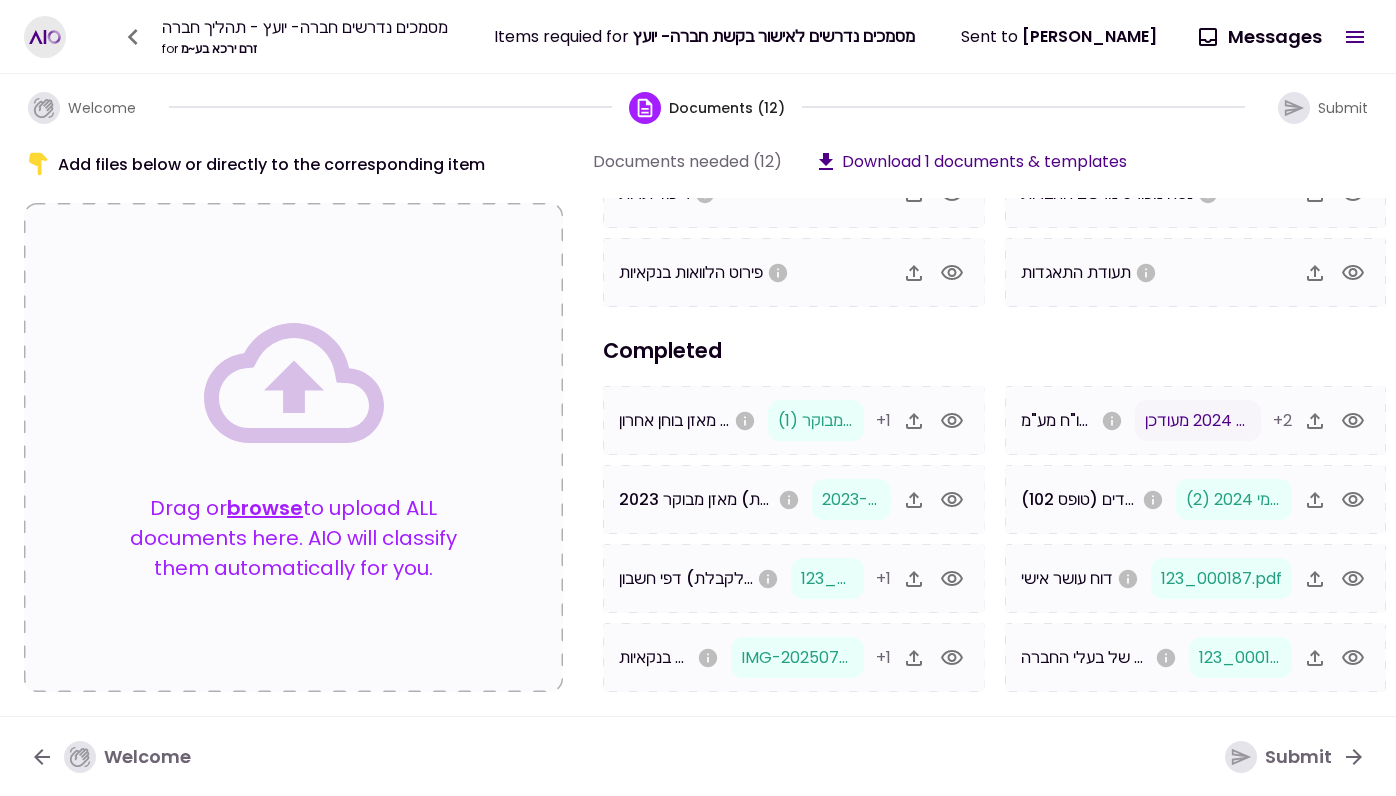 click at bounding box center (1294, 108) 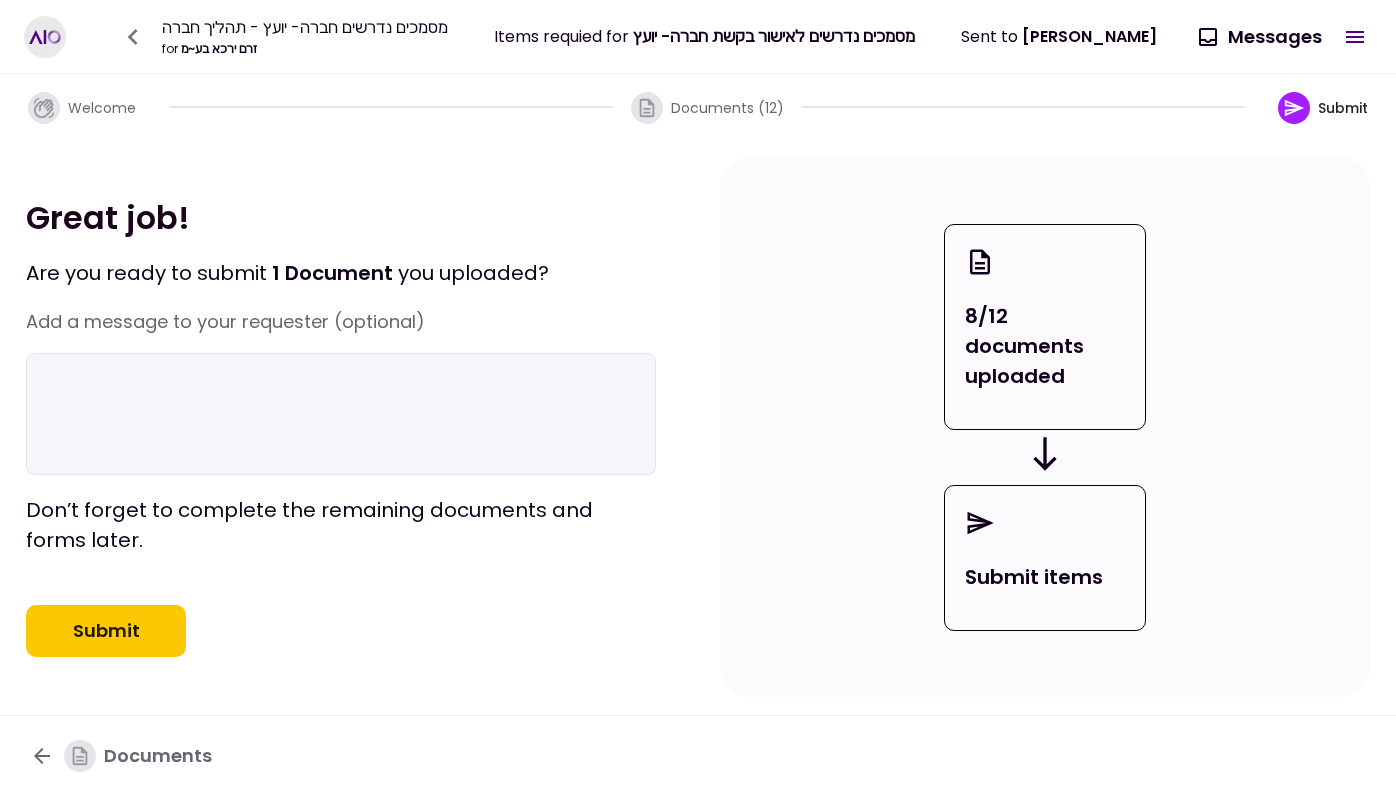 click on "Submit" at bounding box center (106, 631) 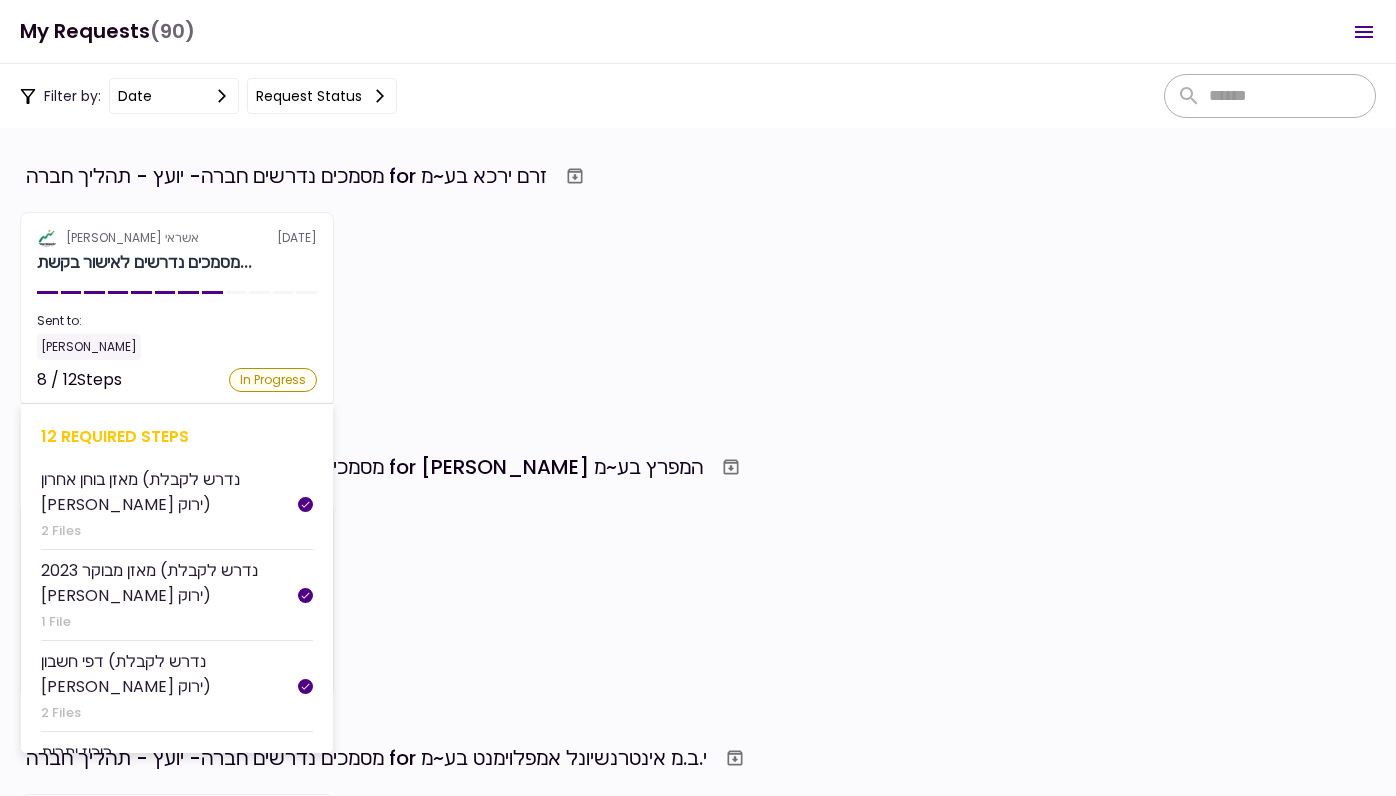 click on "אלטשולר שחם אשראי 7 Jul מסמכים נדרשים לאישור בקשת... Sent to: רועי  מקל  8 / 12  Steps In Progress 12   required steps מאזן בוחן אחרון (נדרש לקבלת אור ירוק) 2 Files מאזן מבוקר 2023 (נדרש לקבלת אור ירוק) 1 File דפי חשבון (נדרש לקבלת אור ירוק) 2 Files ריכוז יתרות No Files פירוט הלוואות בנקאיות No Files פירוט הלוואות חוץ בנקאיות 2 Files נסח מפורט מרשם החברות No Files תעודת התאגדות No Files דו"ח מע"מ (ESNA) 3 Files דו"ח ביטוח לאומי עובדים (טופס 102) 1 File דוח עושר אישי 1 File תעודות זהות של בעלי החברה 1 File" at bounding box center [177, 309] 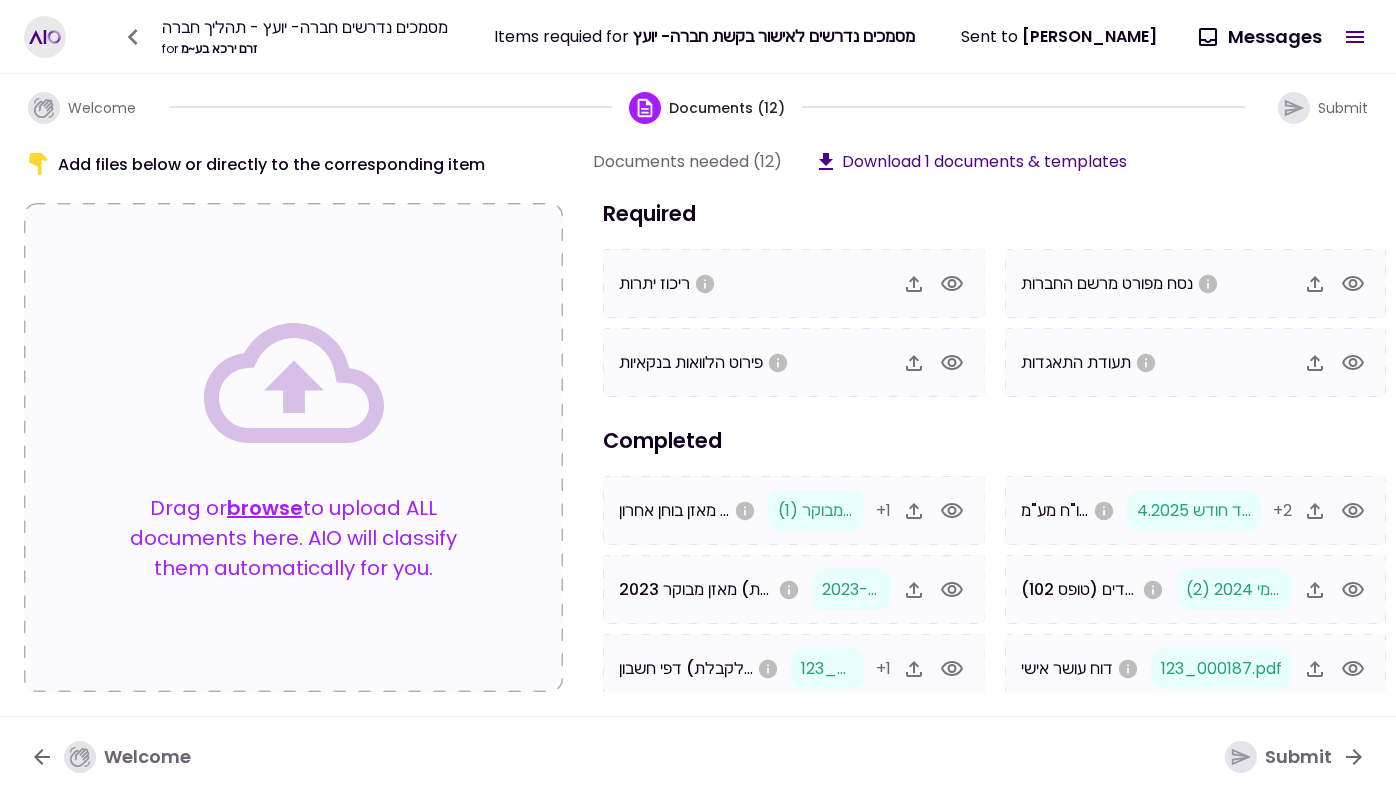 click 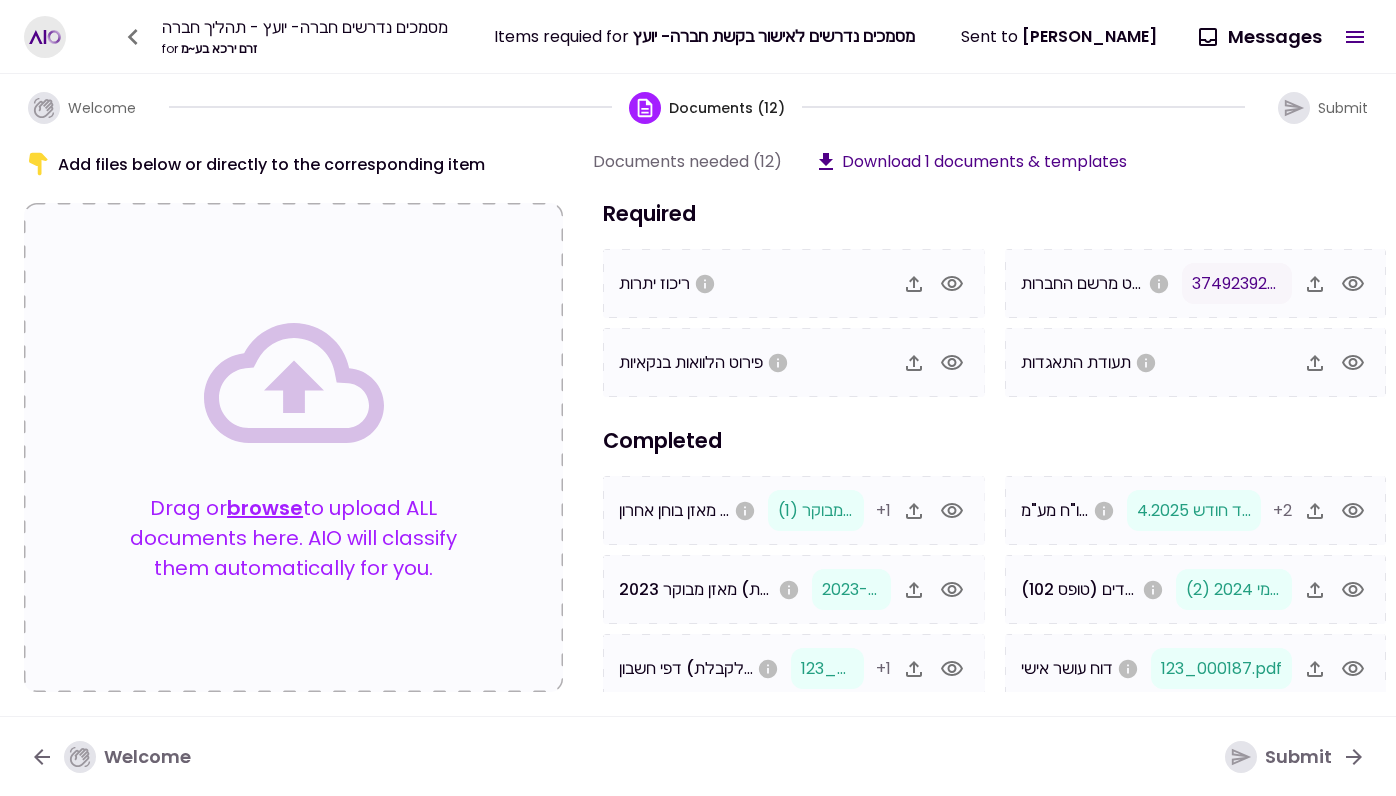 click on "Submit" at bounding box center [1343, 108] 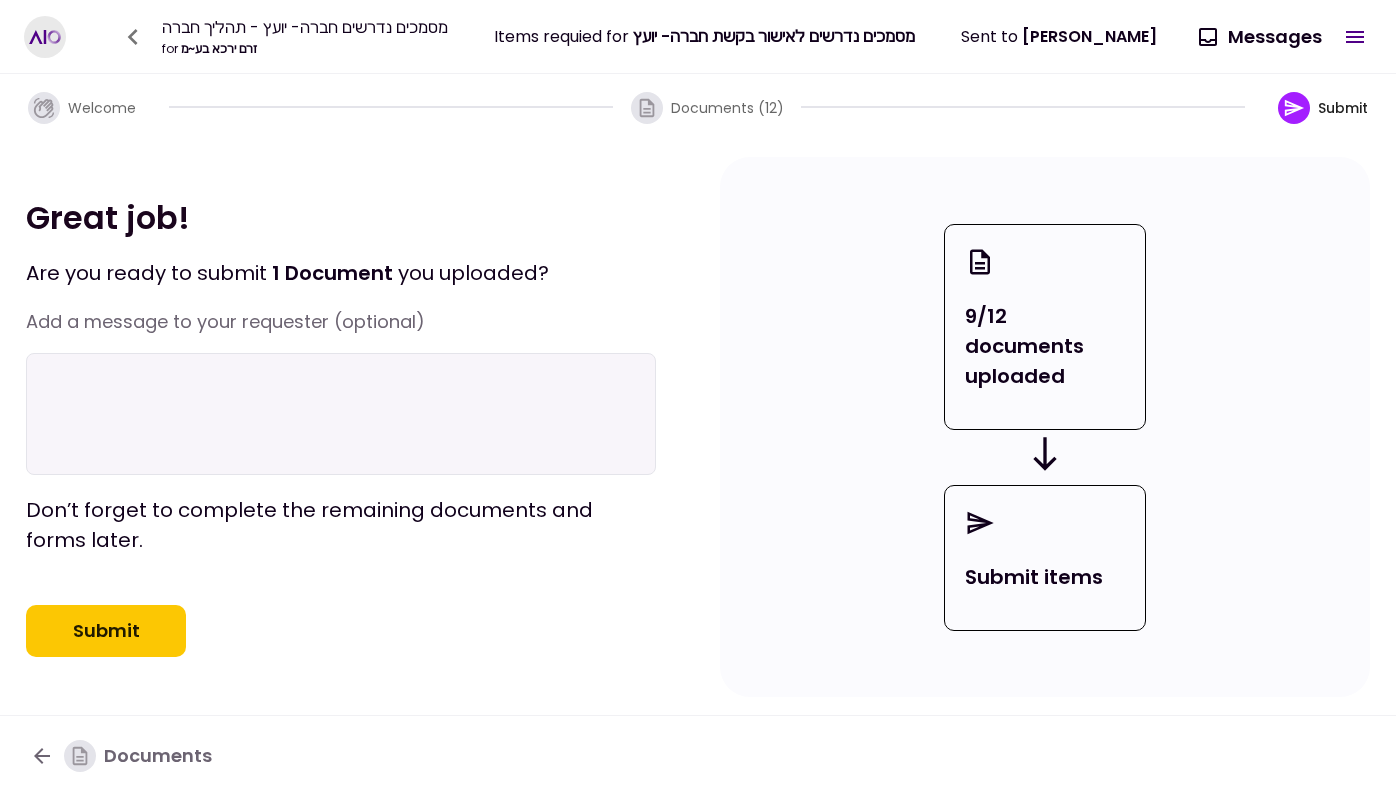 click on "Submit" at bounding box center (106, 631) 